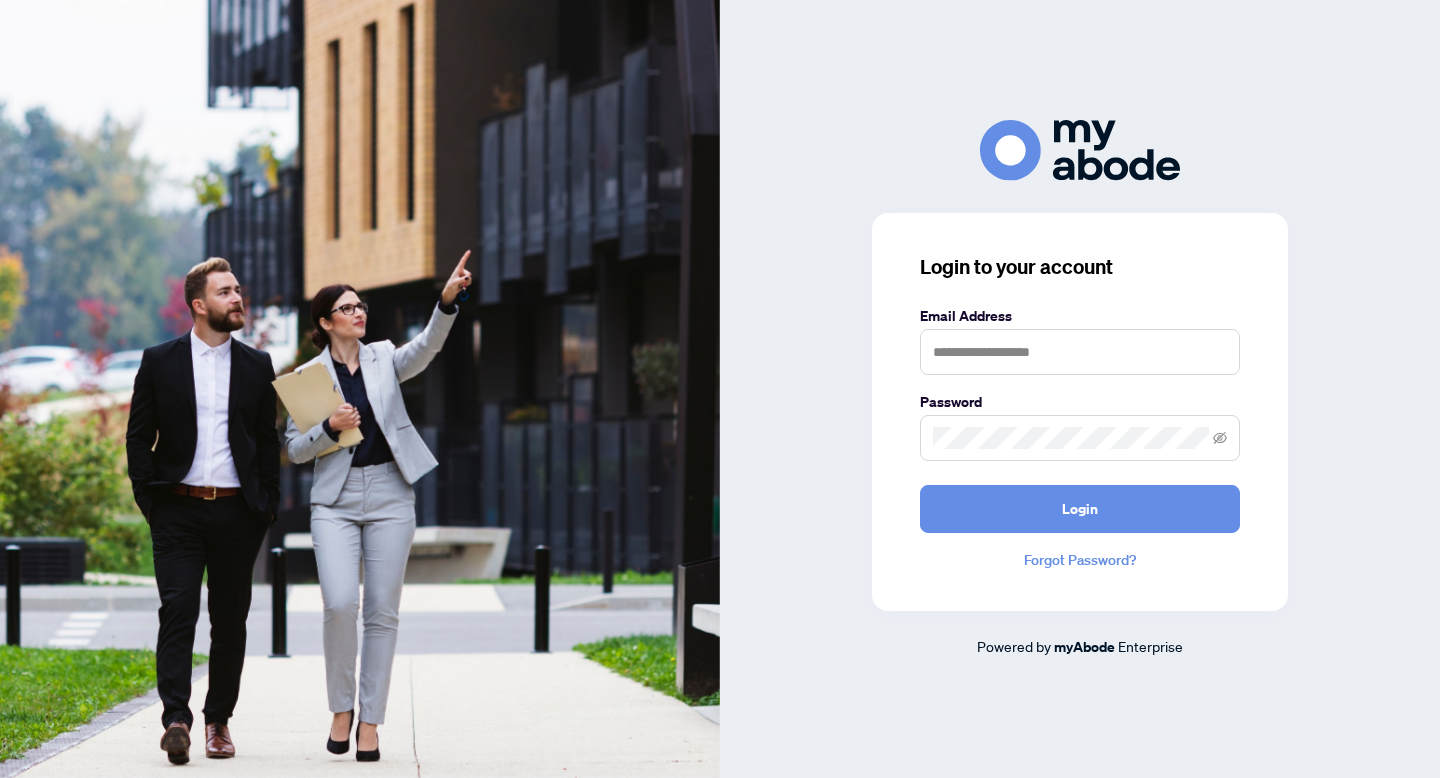 scroll, scrollTop: 0, scrollLeft: 0, axis: both 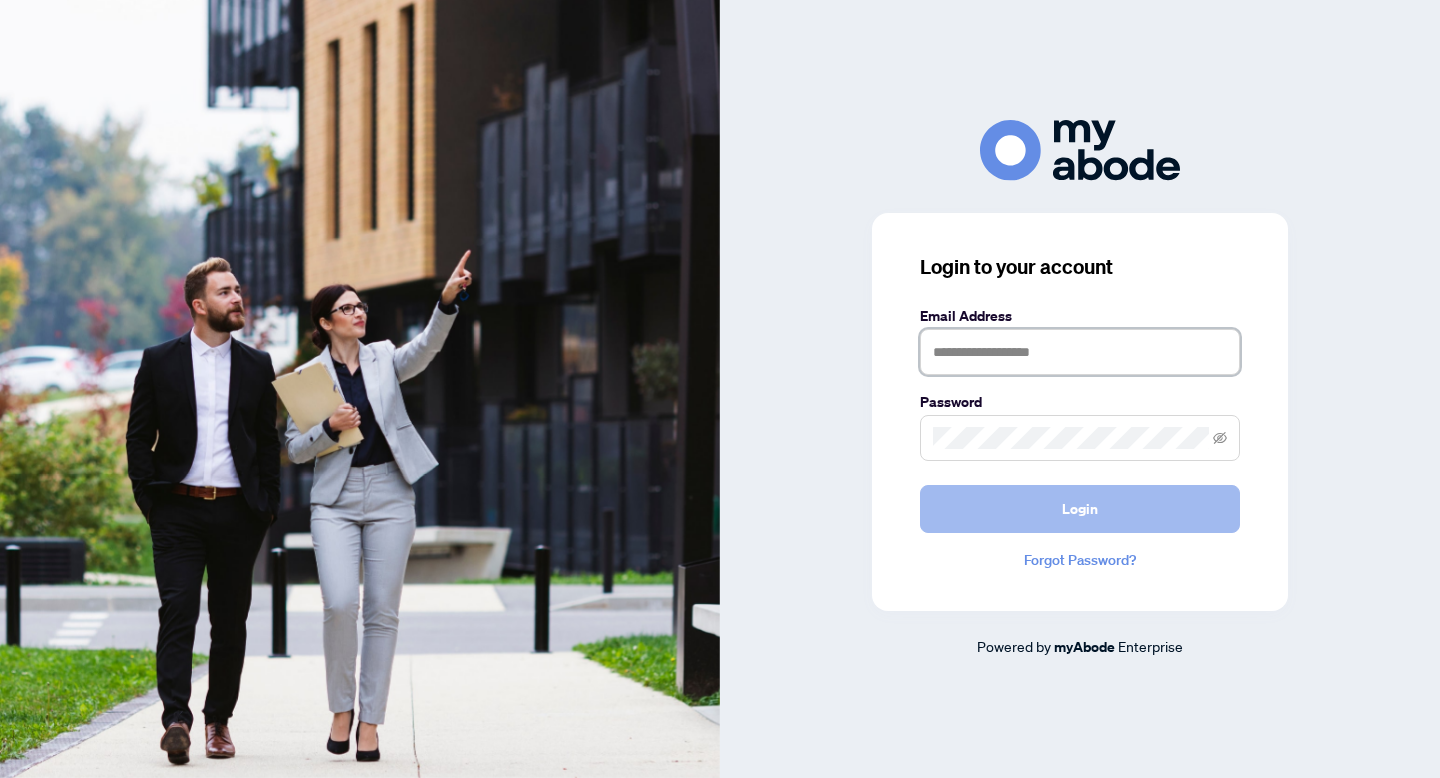 type on "**********" 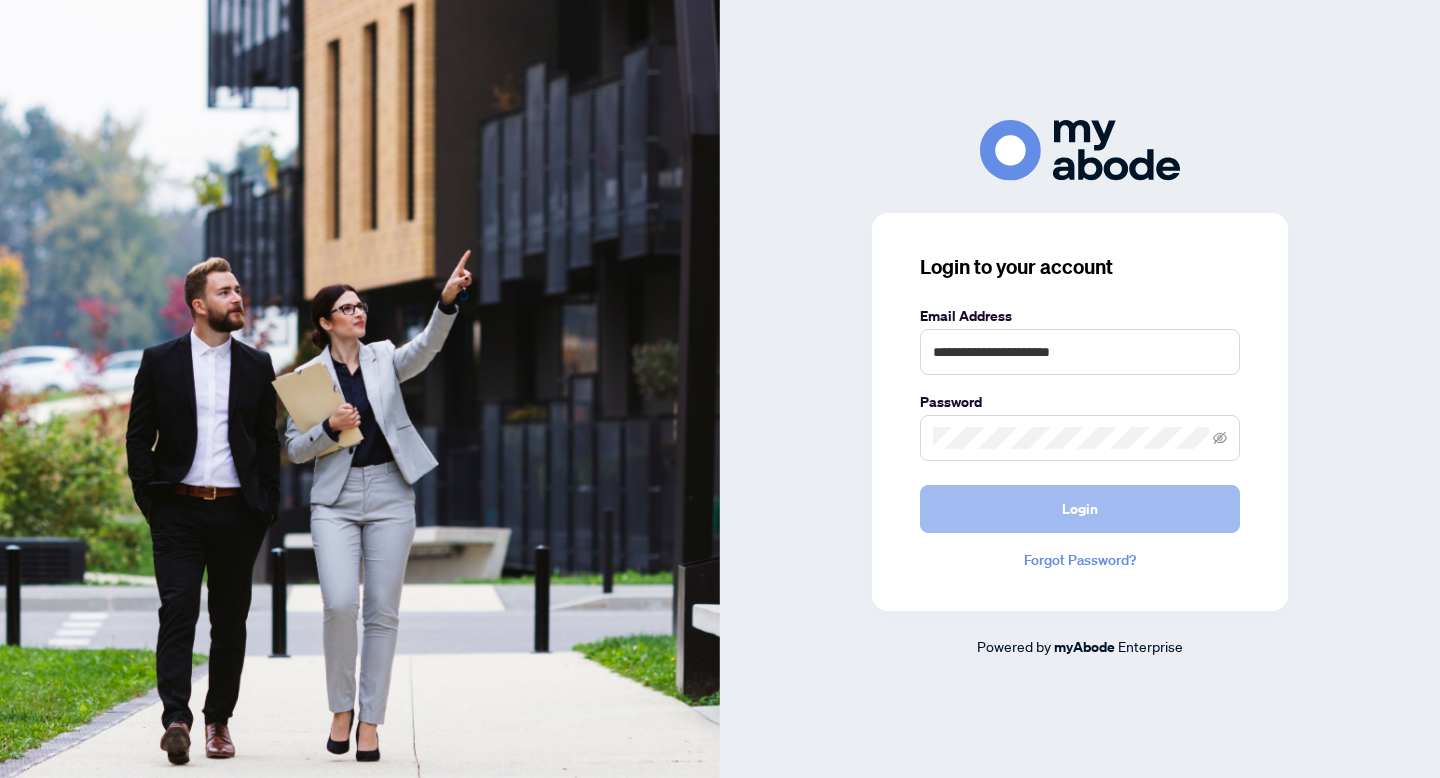 click on "Login" at bounding box center [1080, 509] 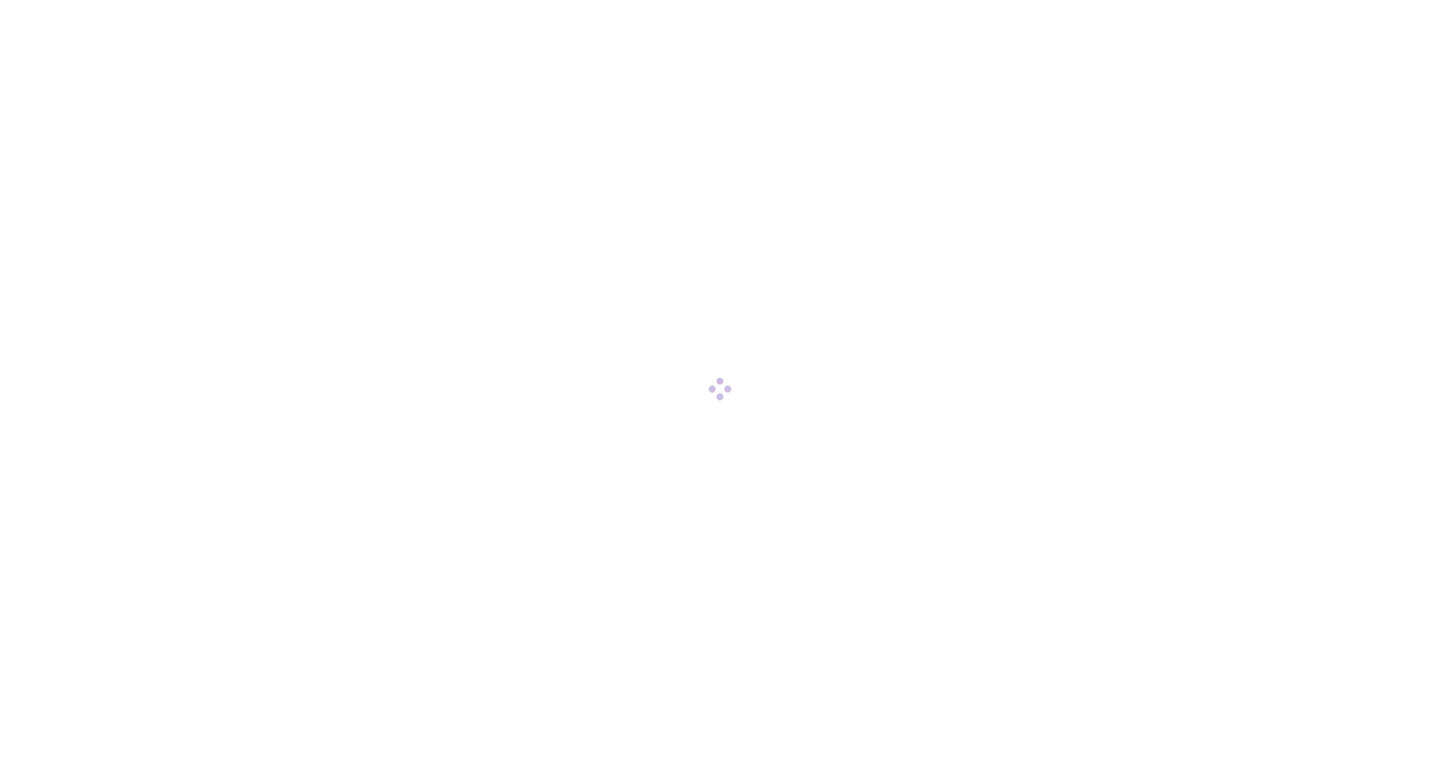 scroll, scrollTop: 0, scrollLeft: 0, axis: both 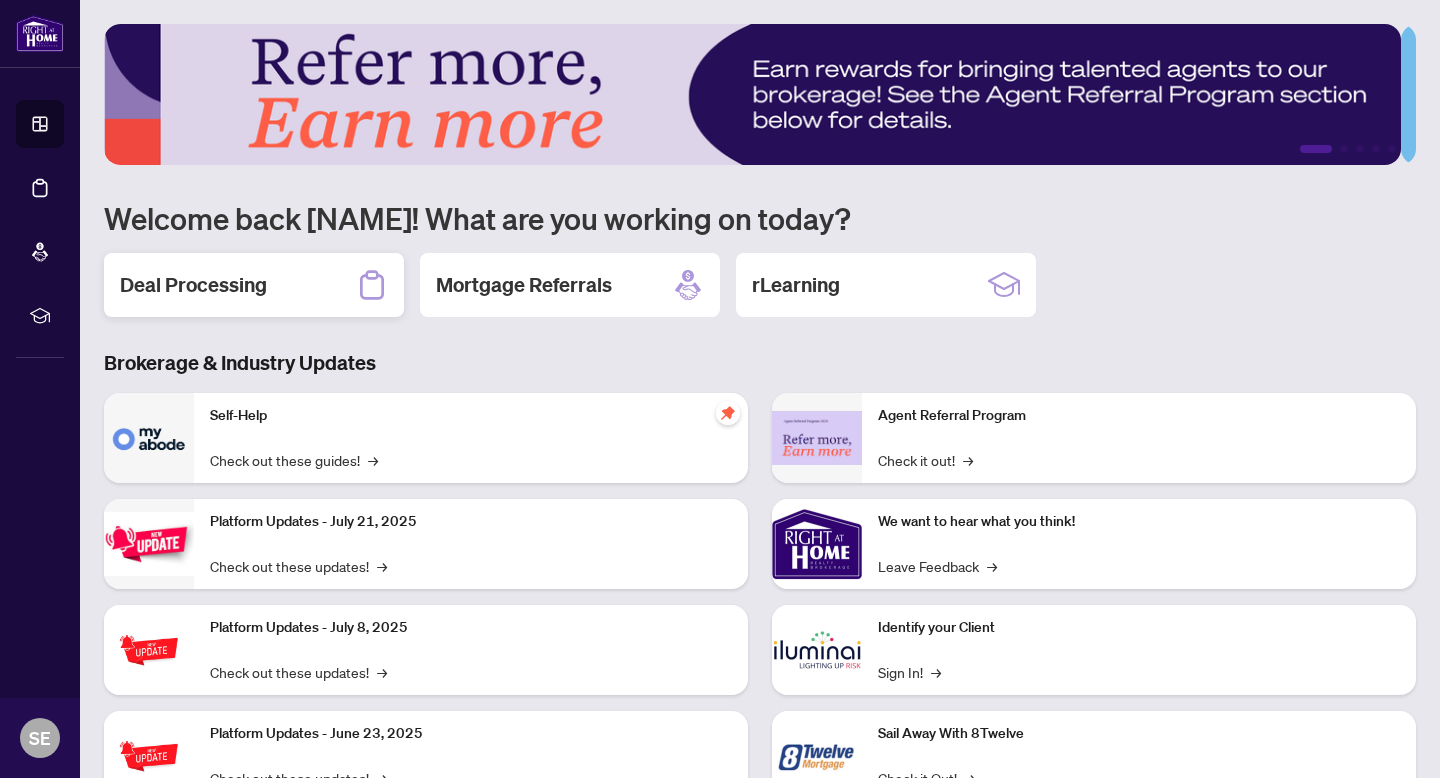 click on "Deal Processing" at bounding box center (193, 285) 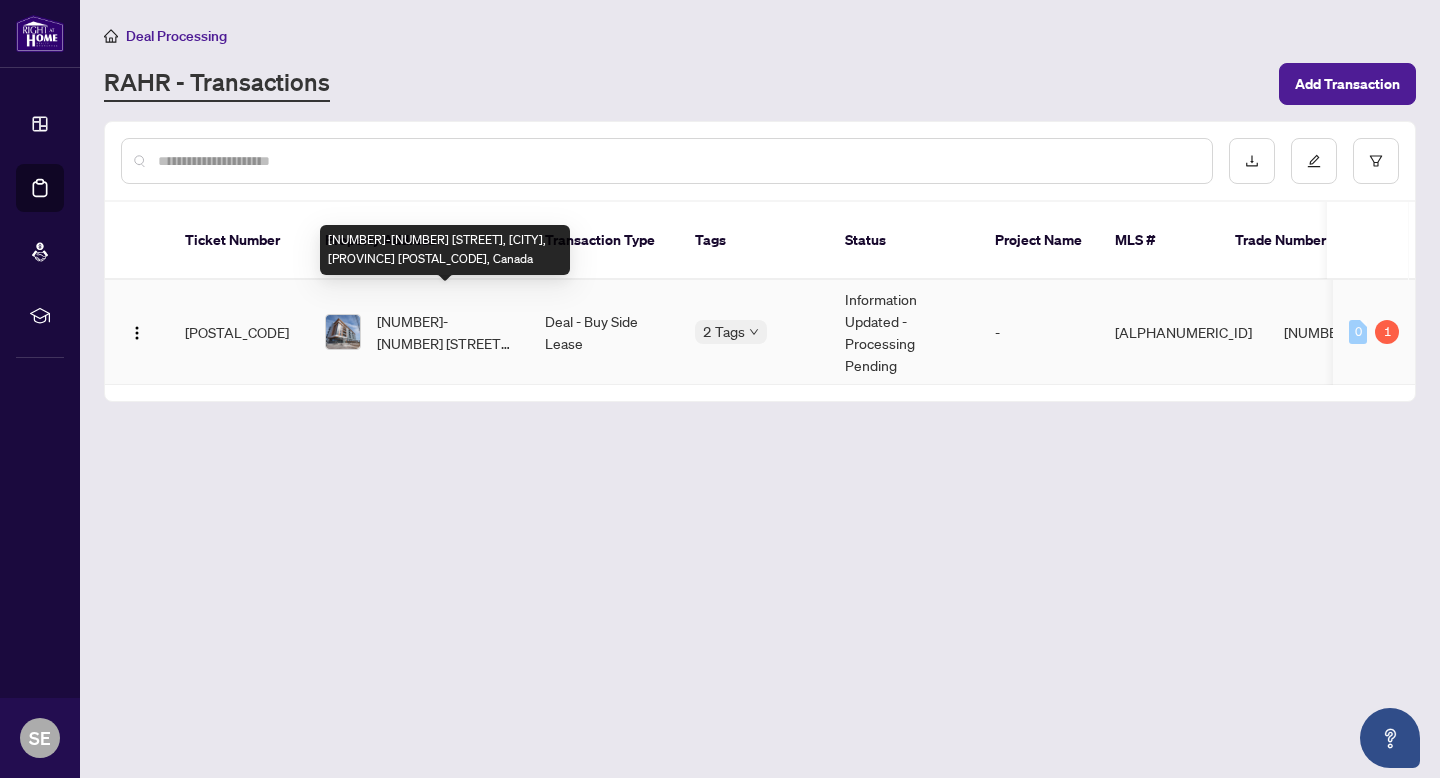 click on "[NUMBER]-[NUMBER] [STREET], [CITY], [PROVINCE] [POSTAL_CODE], Canada" at bounding box center (445, 332) 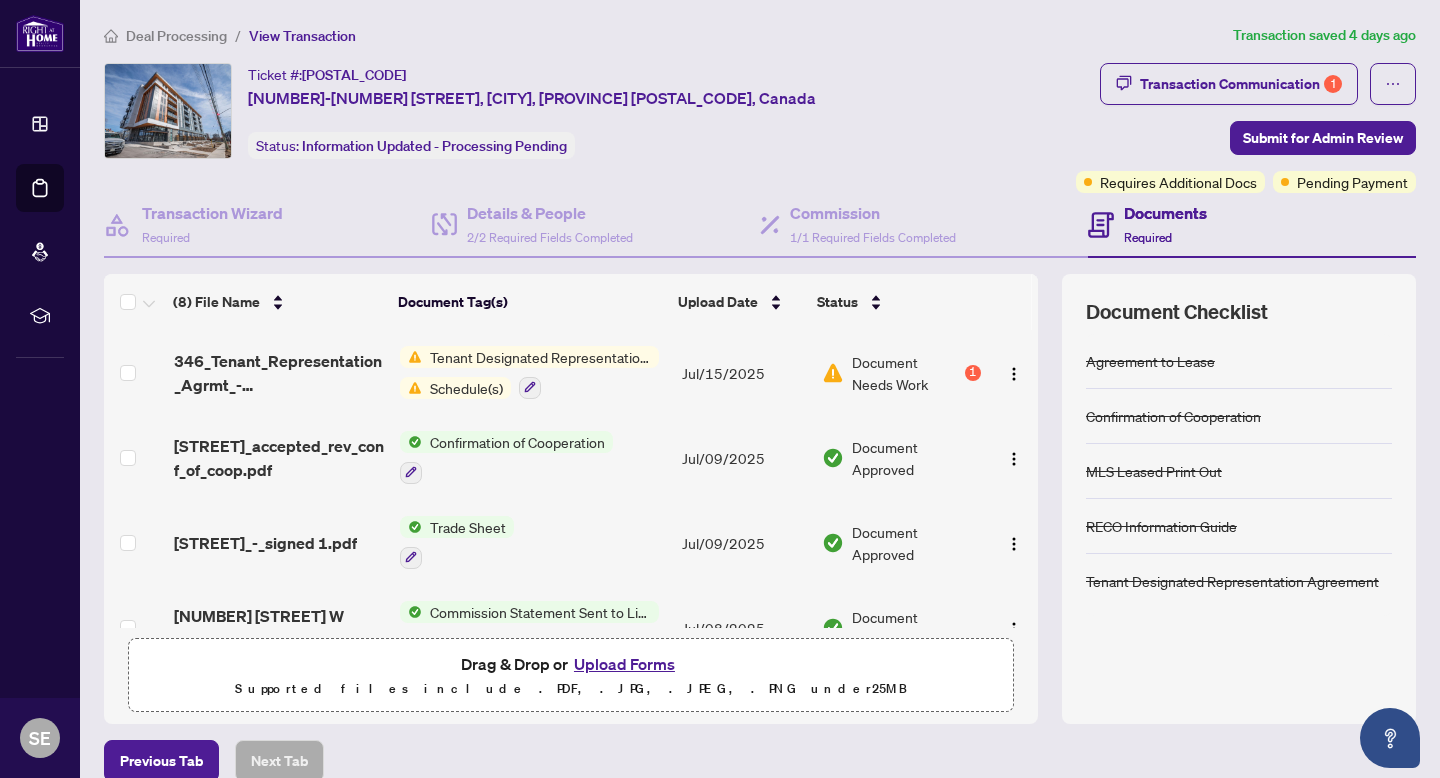 click on "Drag & Drop or Upload Forms" at bounding box center (571, 664) 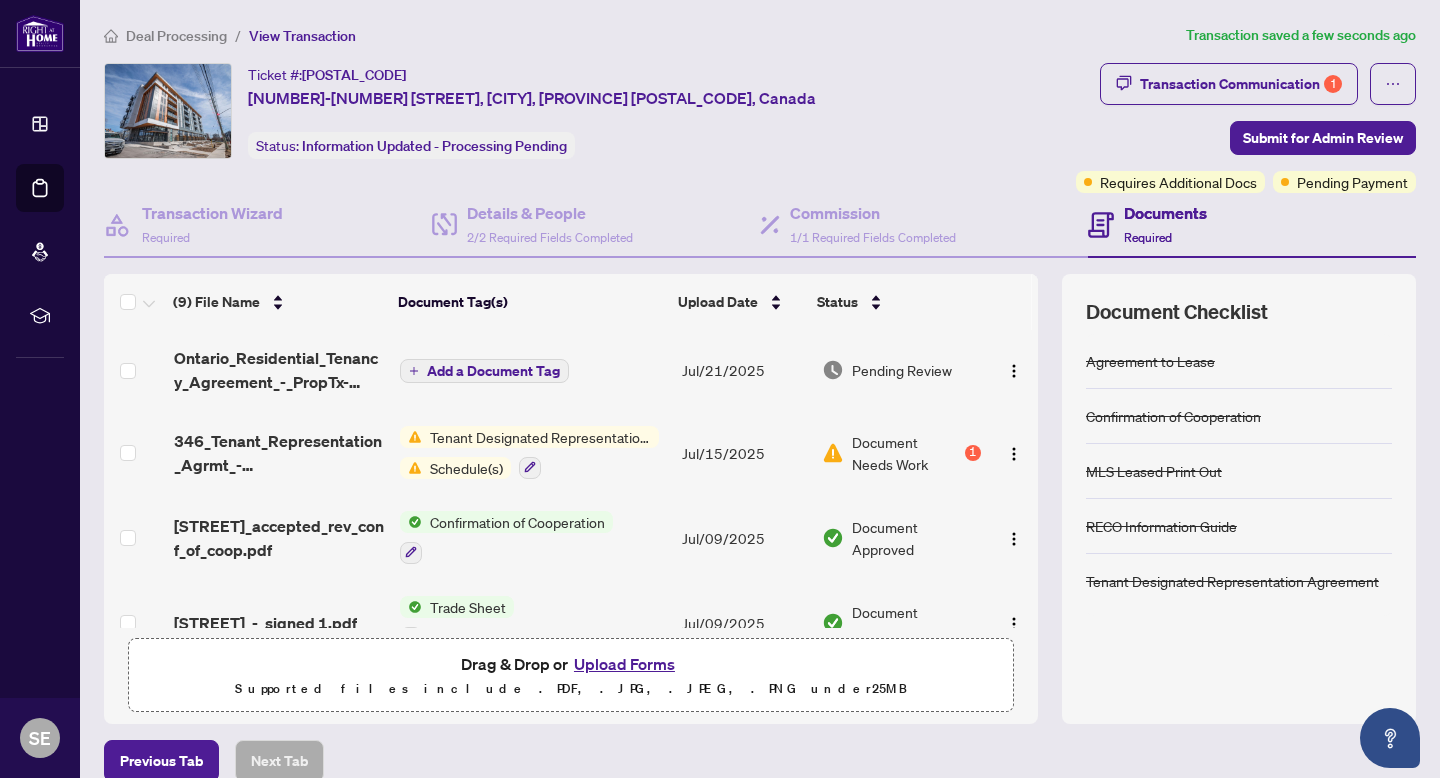 click on "Add a Document Tag" at bounding box center [493, 371] 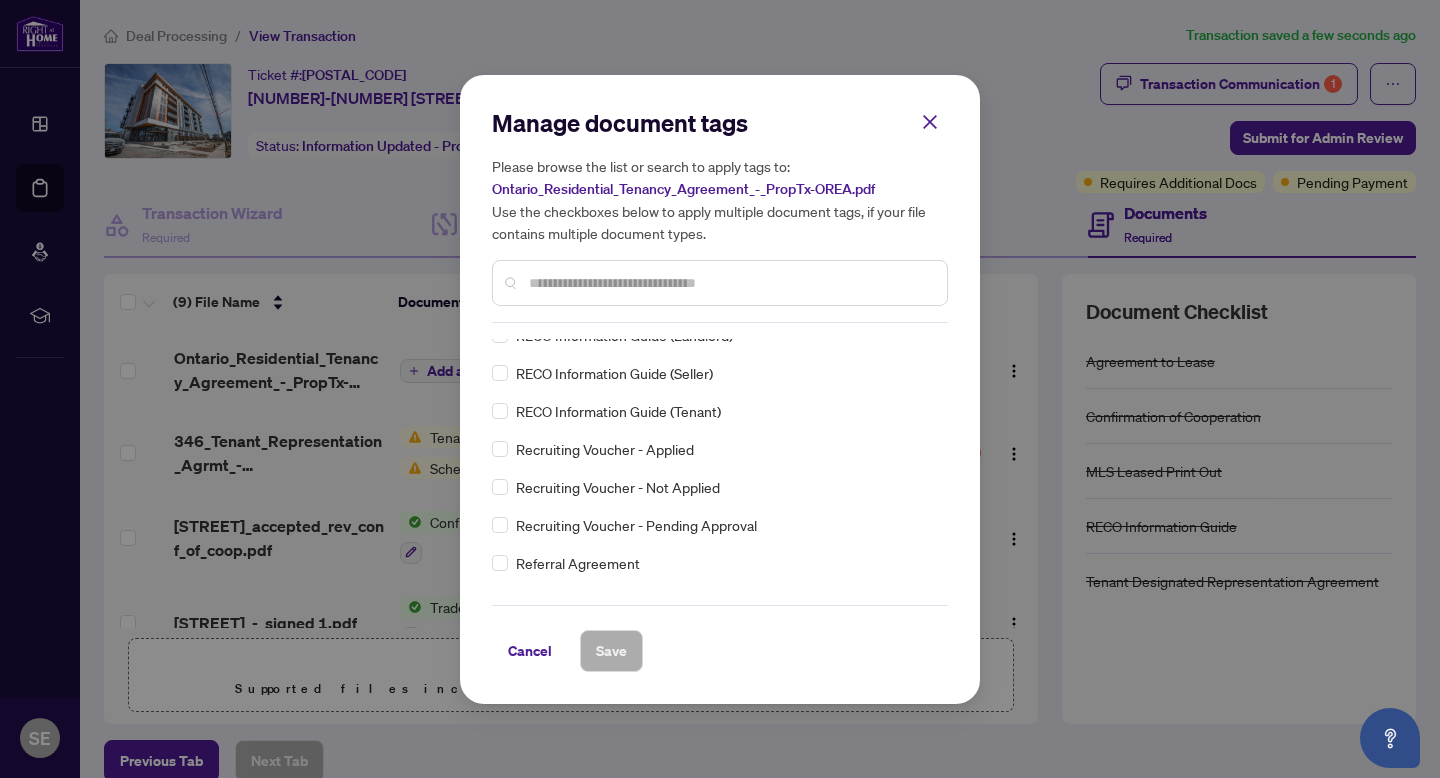 scroll, scrollTop: 3853, scrollLeft: 0, axis: vertical 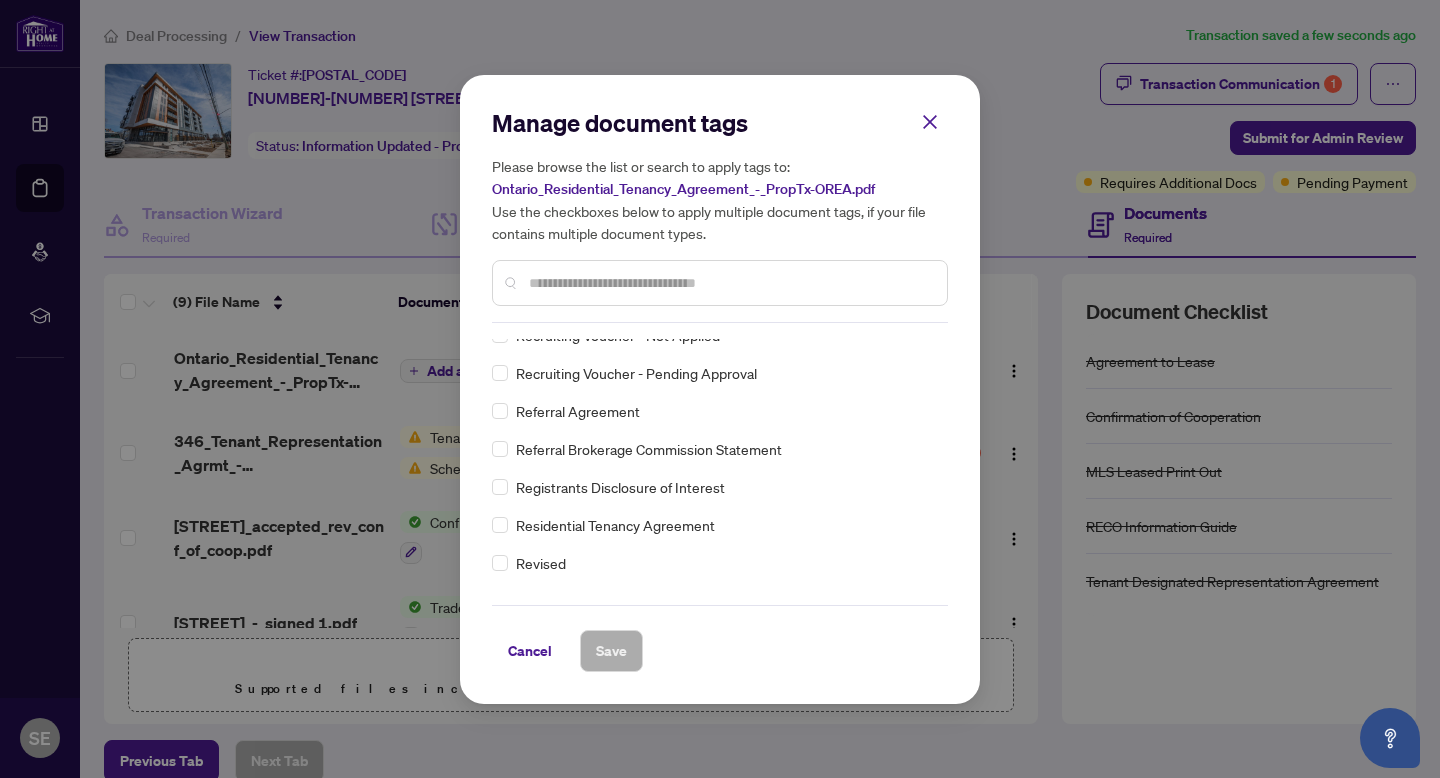 click on "Residential Tenancy Agreement" at bounding box center [615, 525] 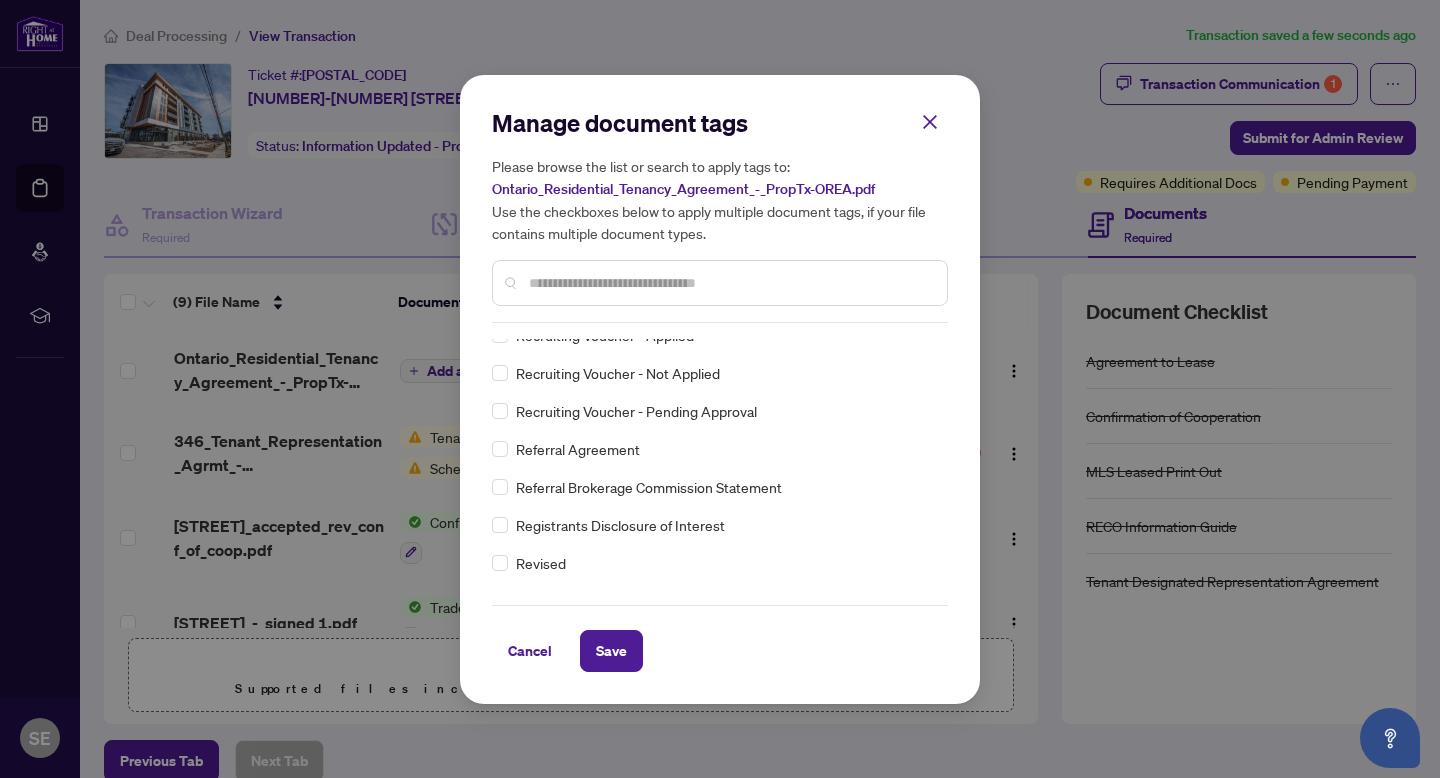 scroll, scrollTop: 0, scrollLeft: 0, axis: both 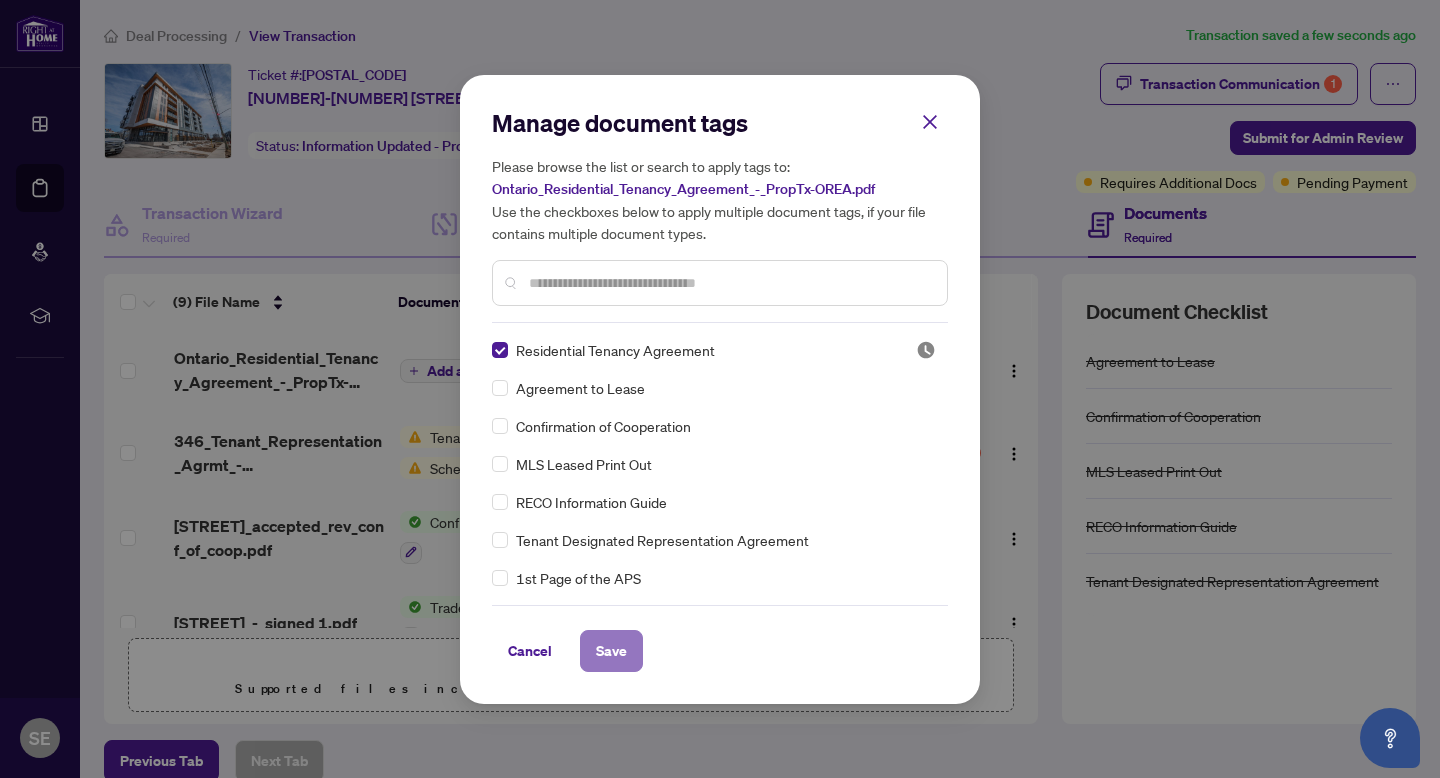 click on "Save" at bounding box center (611, 651) 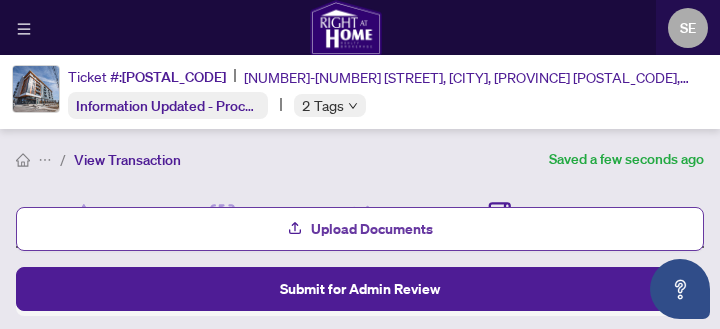 click on "Upload Documents" at bounding box center (372, 229) 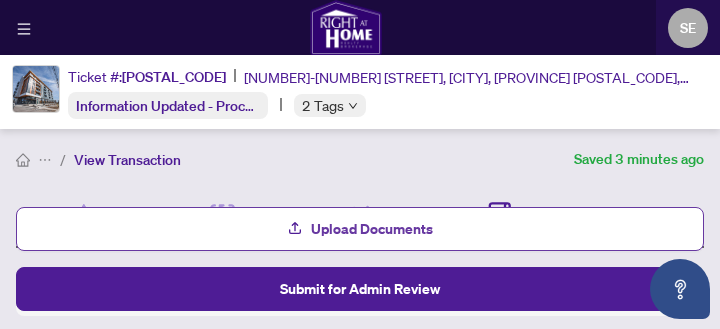 click on "Upload Documents" at bounding box center (360, 229) 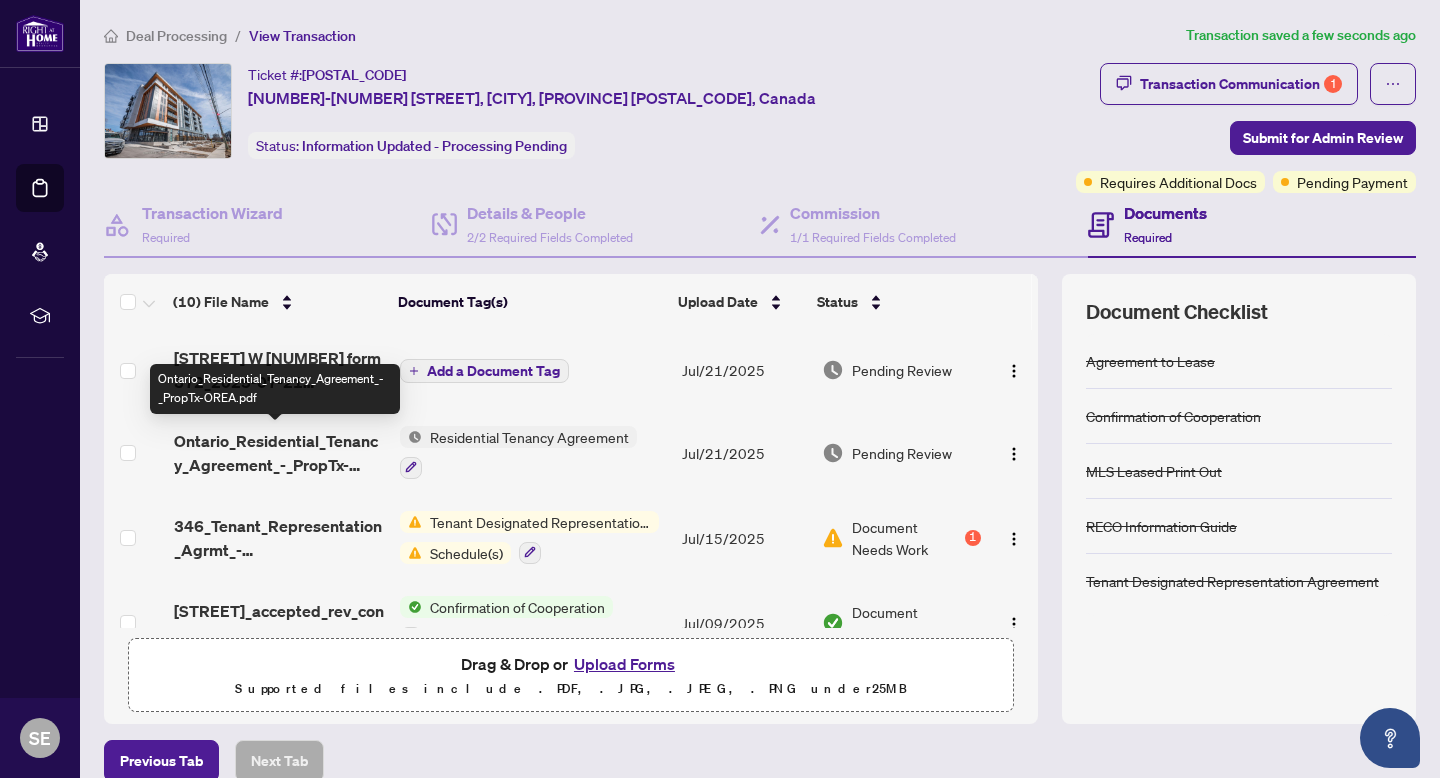 click on "Ontario_Residential_Tenancy_Agreement_-_PropTx-OREA.pdf" at bounding box center (279, 453) 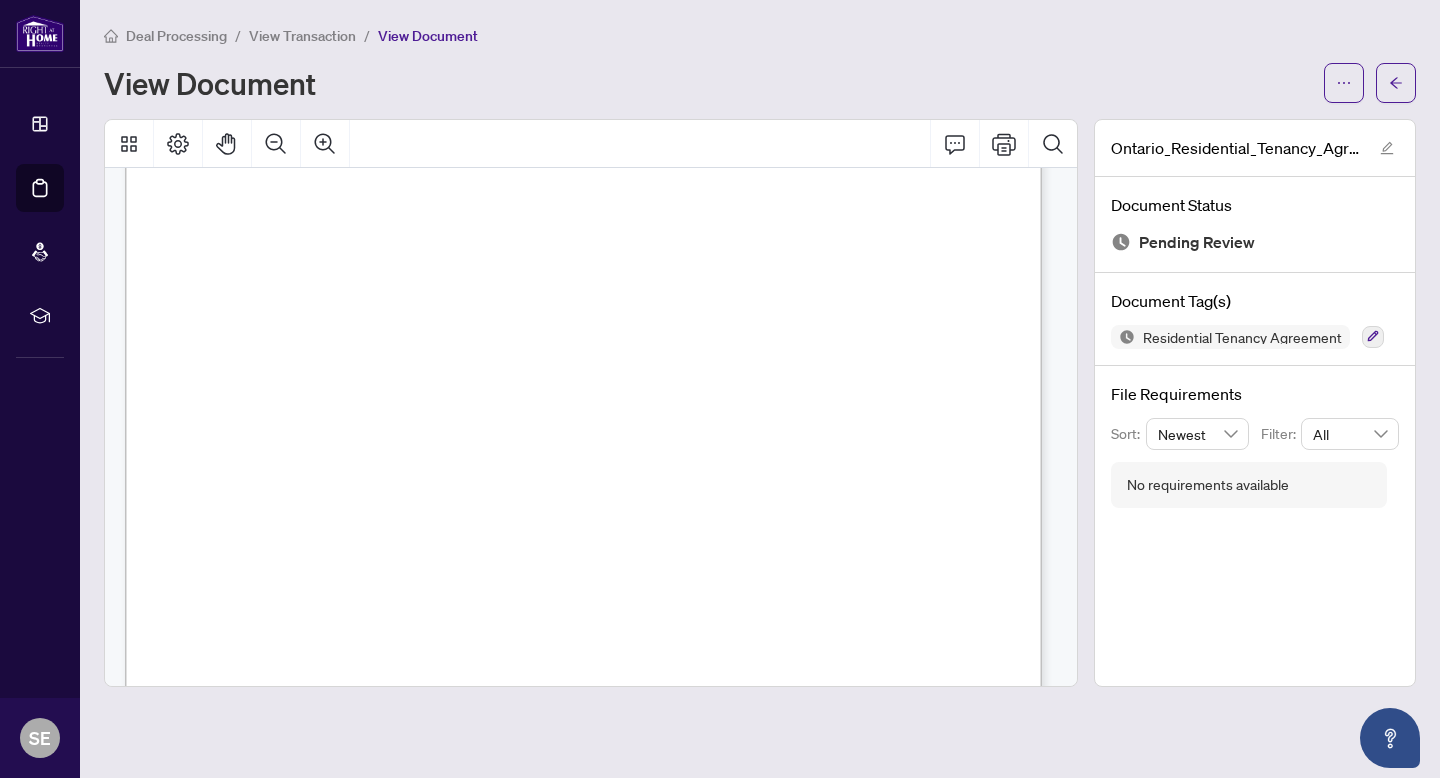 scroll, scrollTop: 7117, scrollLeft: 0, axis: vertical 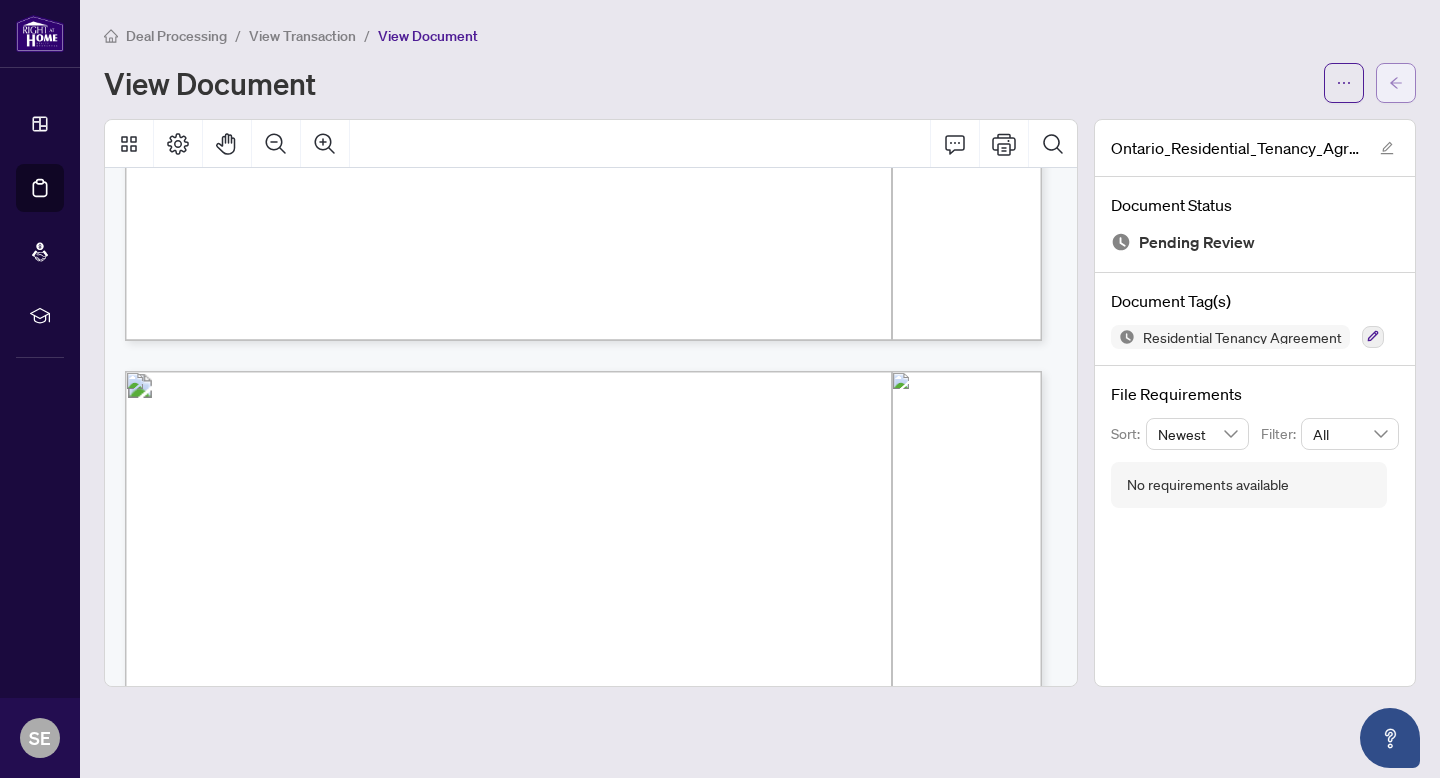 click 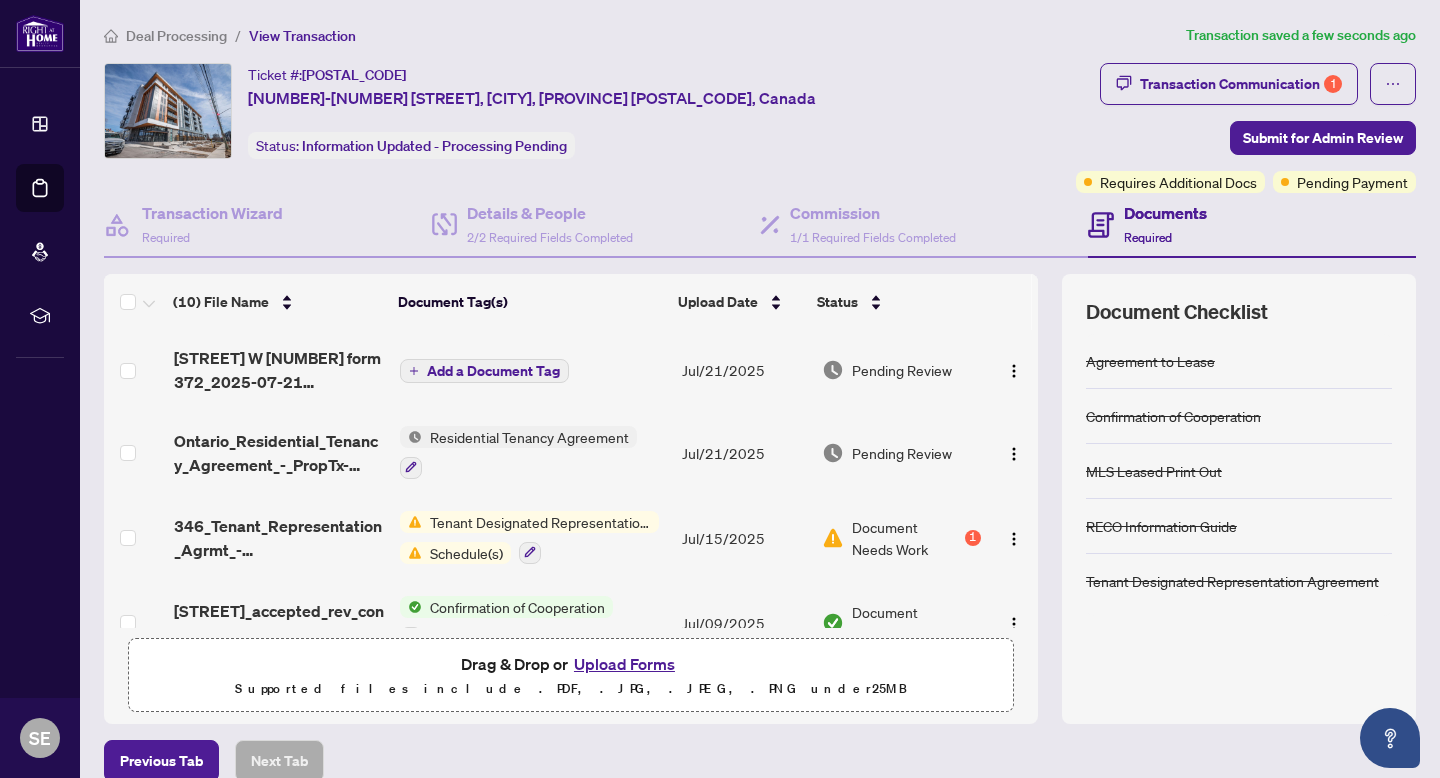 click on "Add a Document Tag" at bounding box center (493, 371) 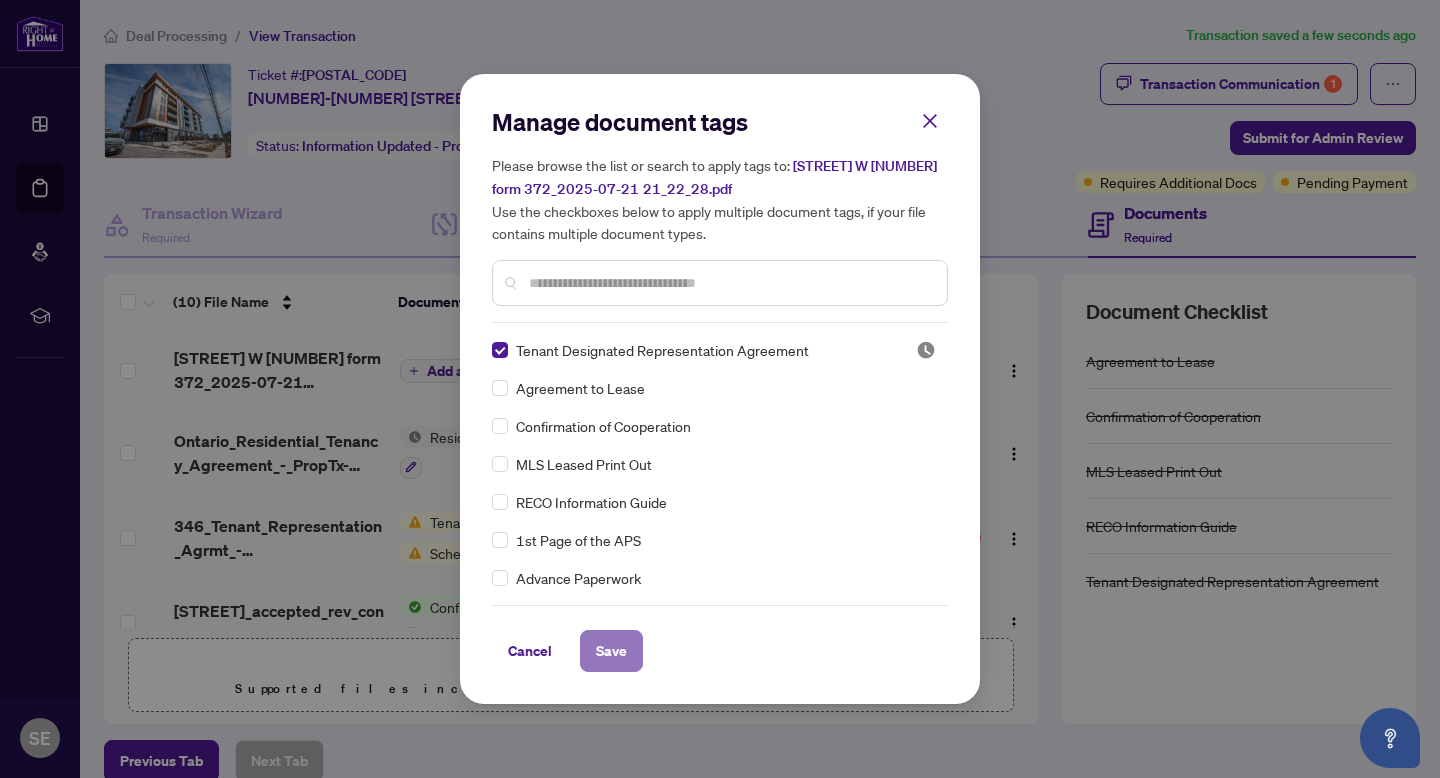 click on "Save" at bounding box center [611, 651] 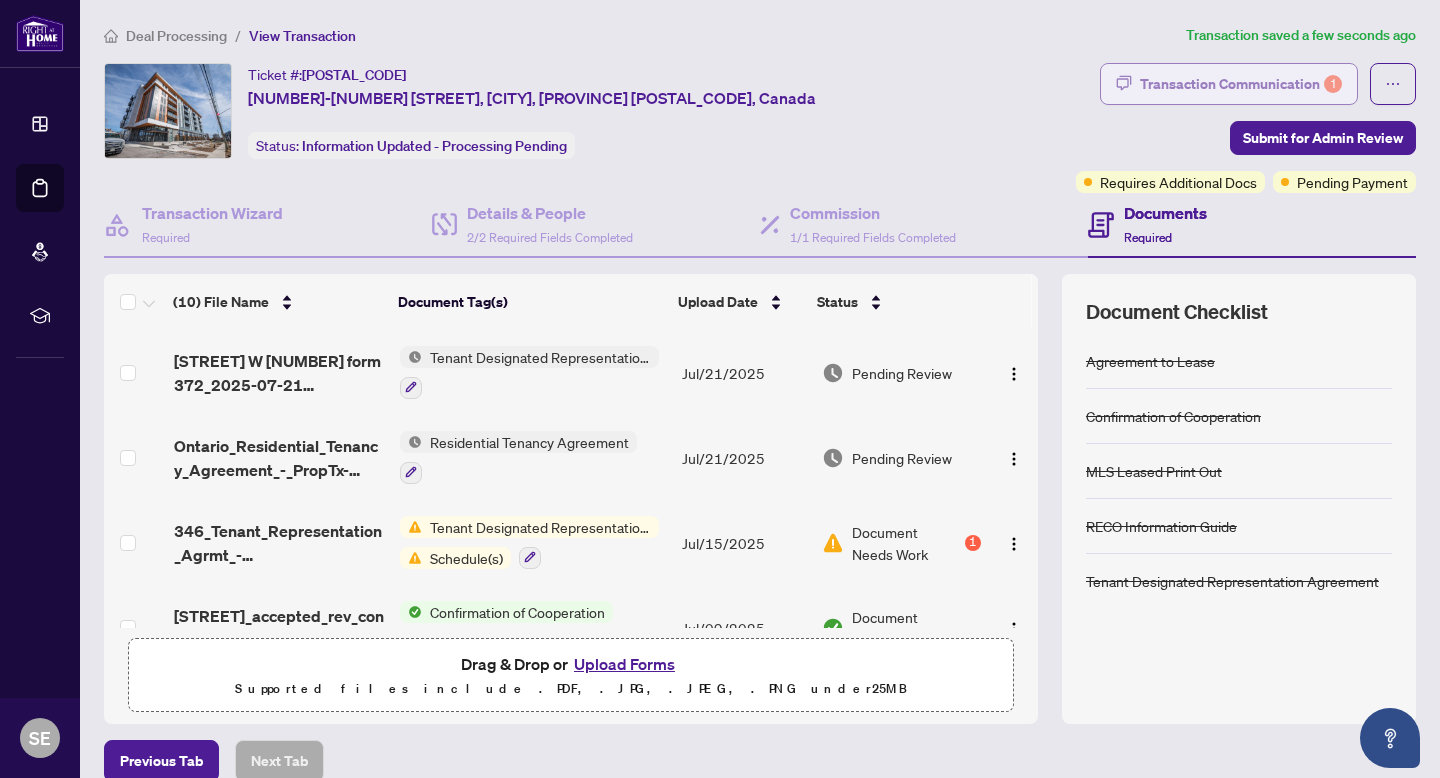 click on "Transaction Communication 1" at bounding box center [1241, 84] 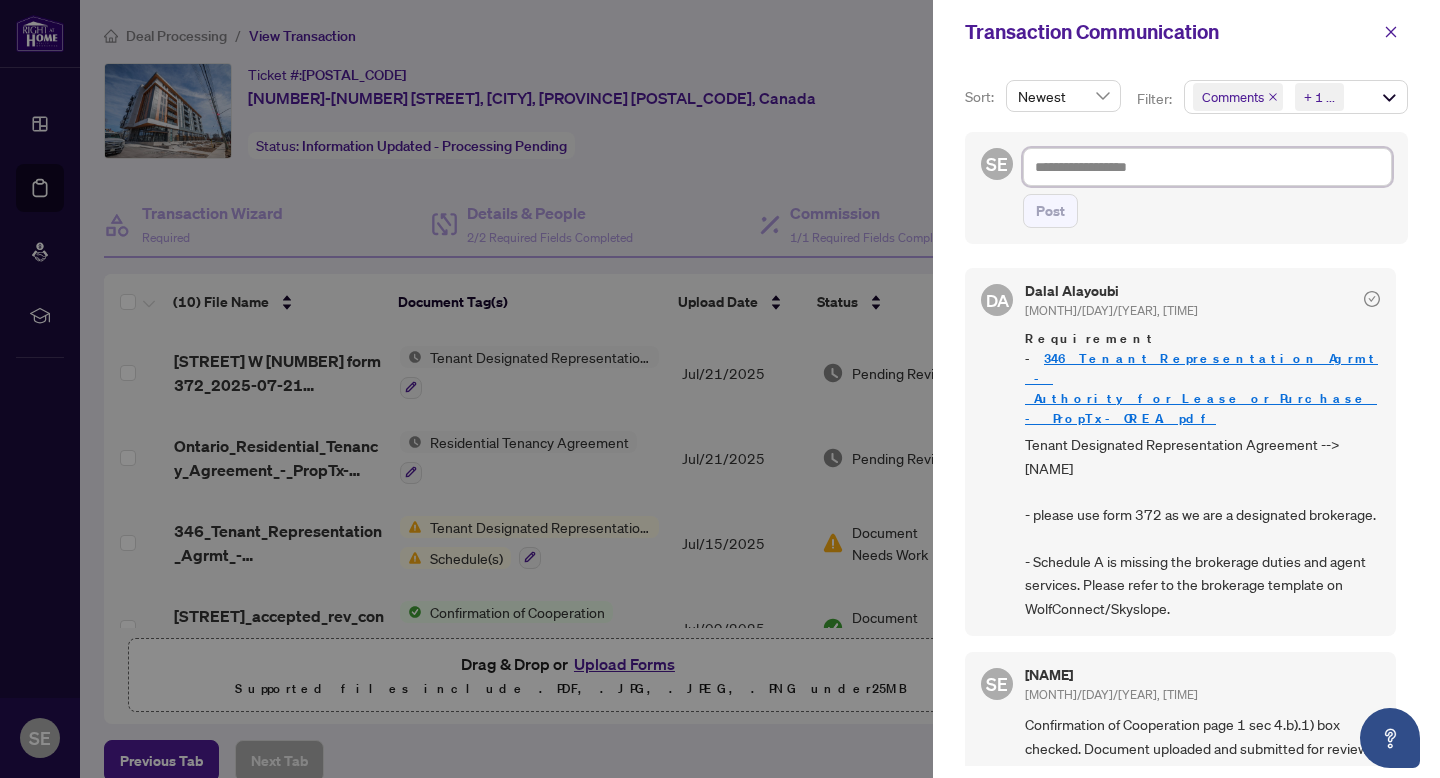 click at bounding box center (1207, 167) 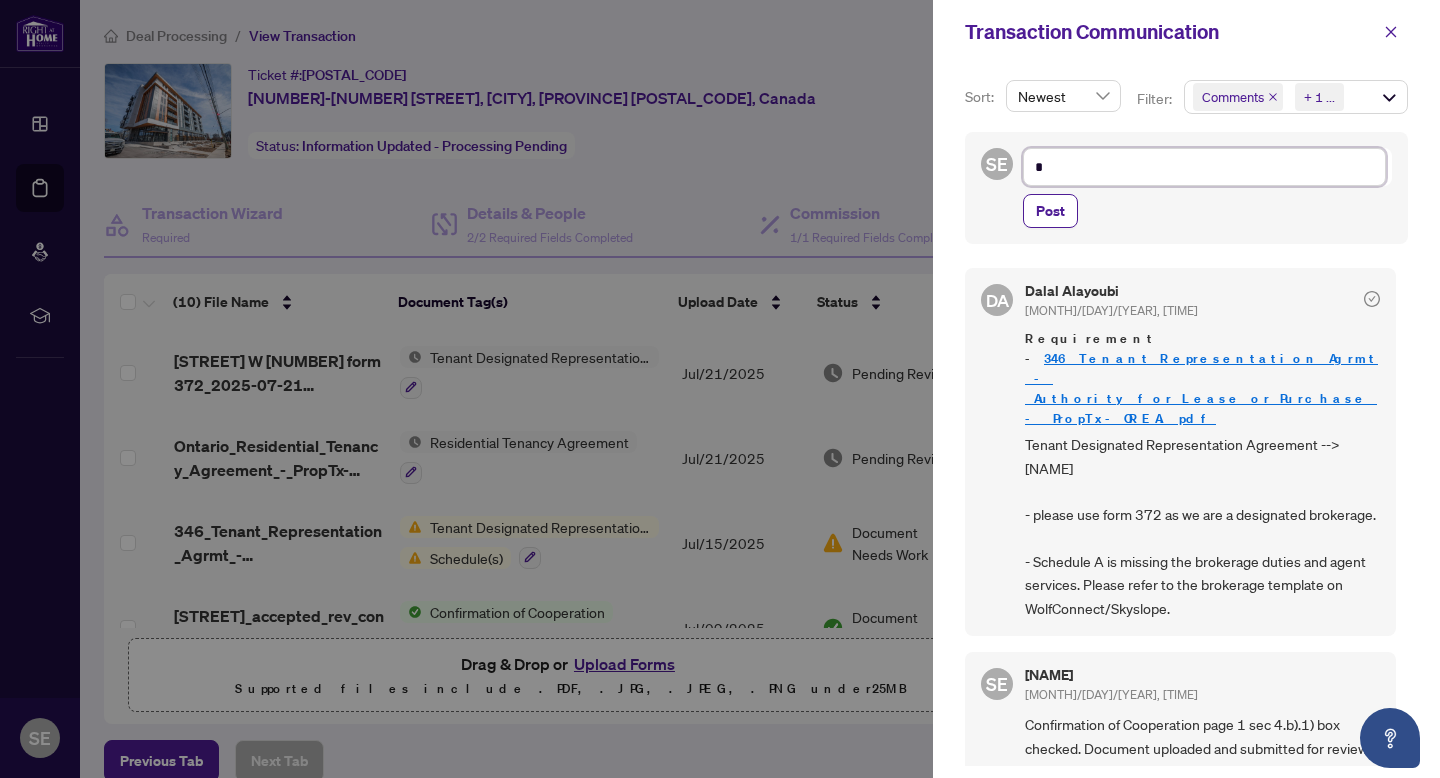 type on "**" 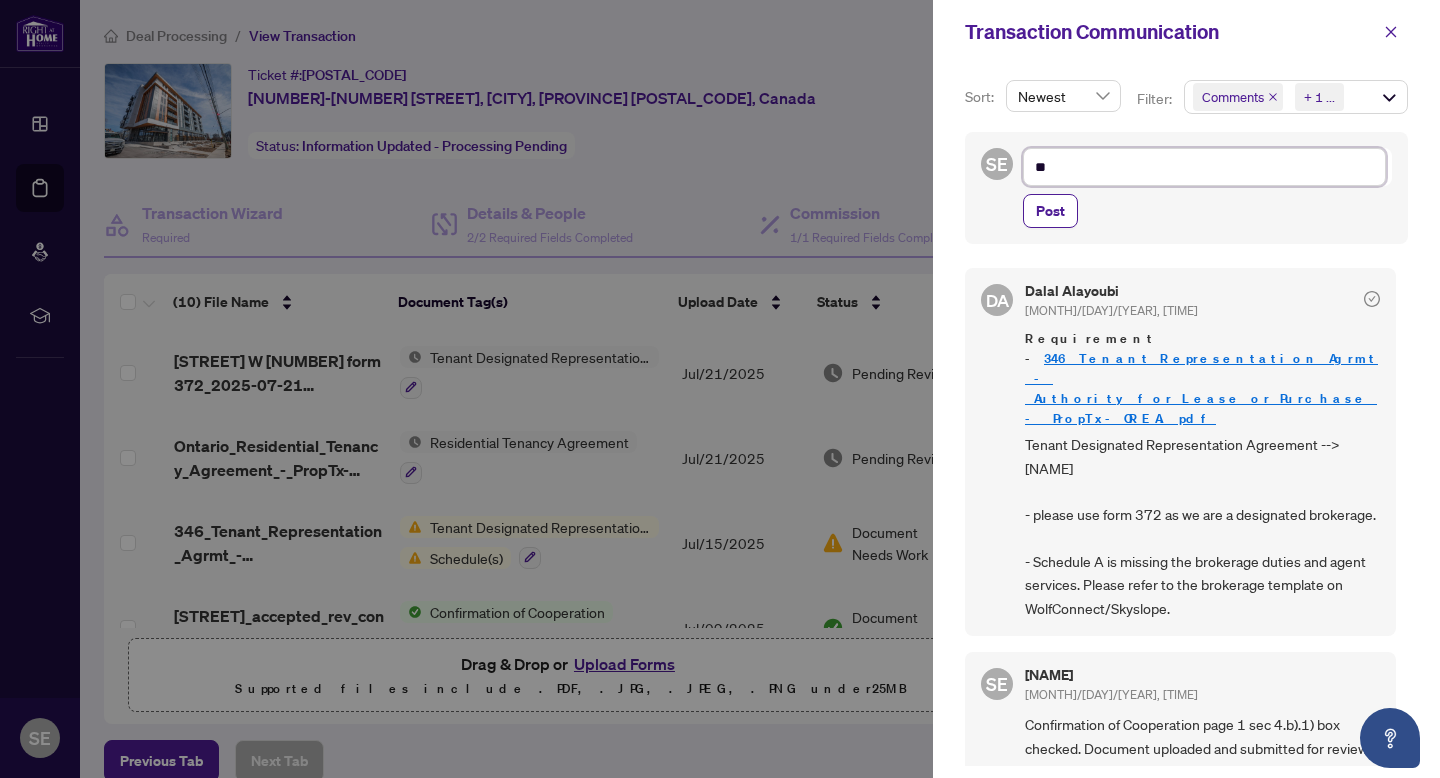 type on "***" 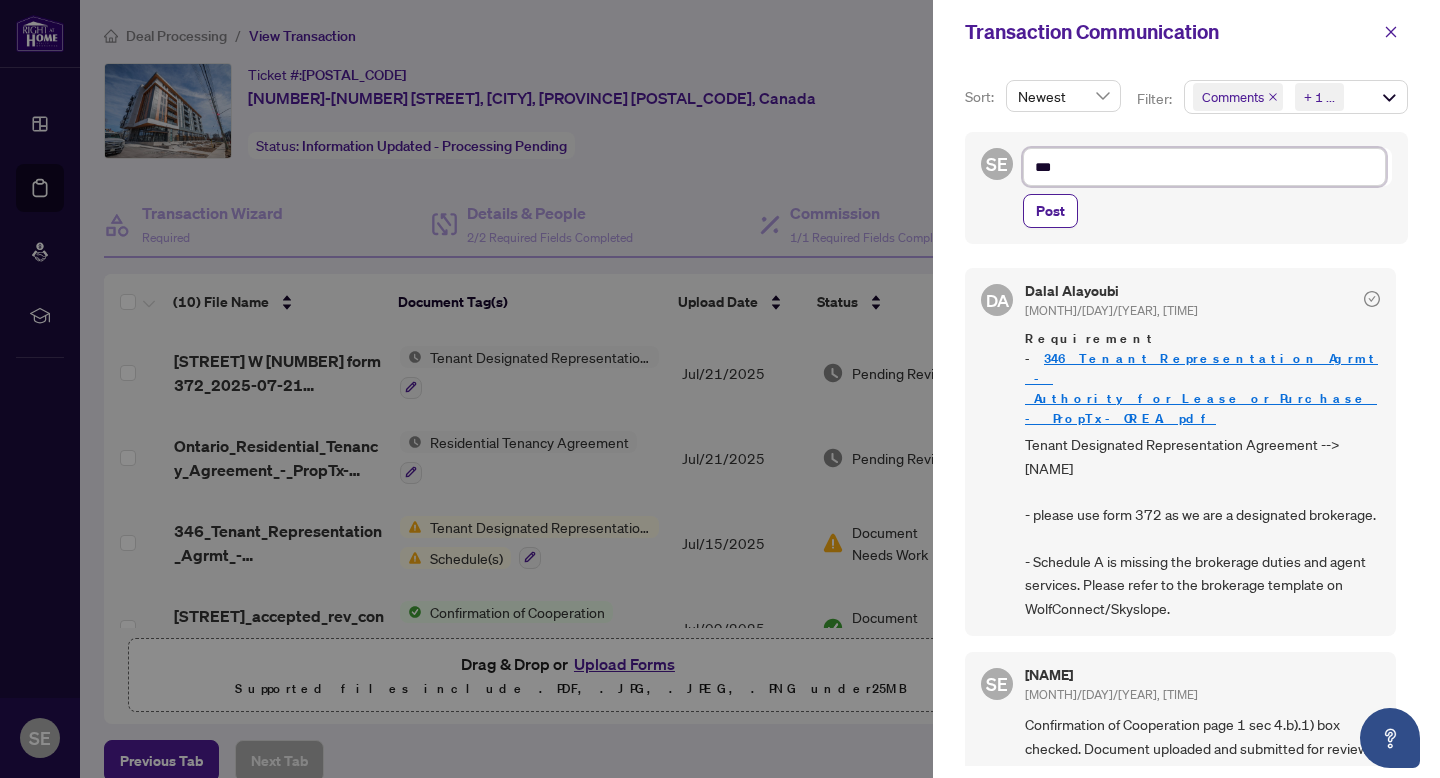 type on "**" 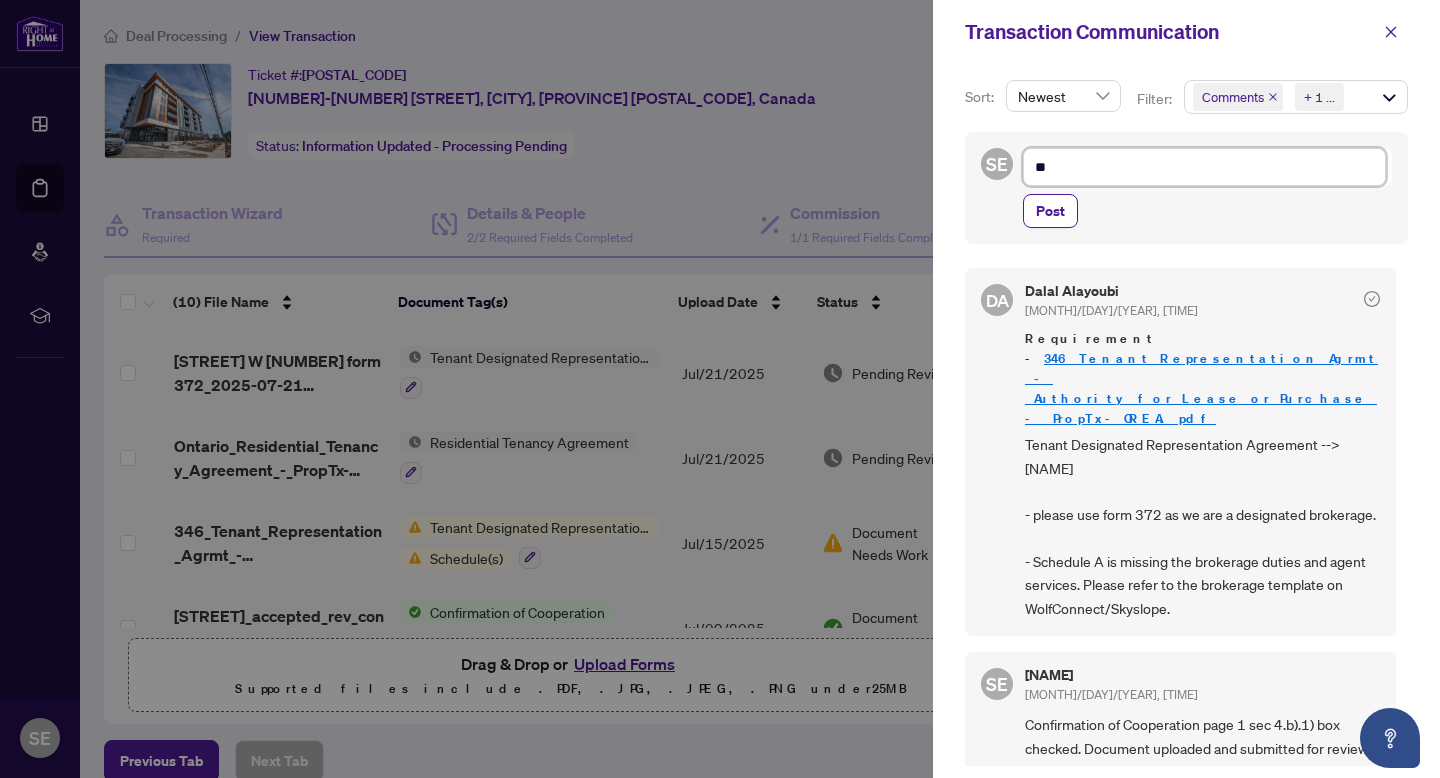 type on "*" 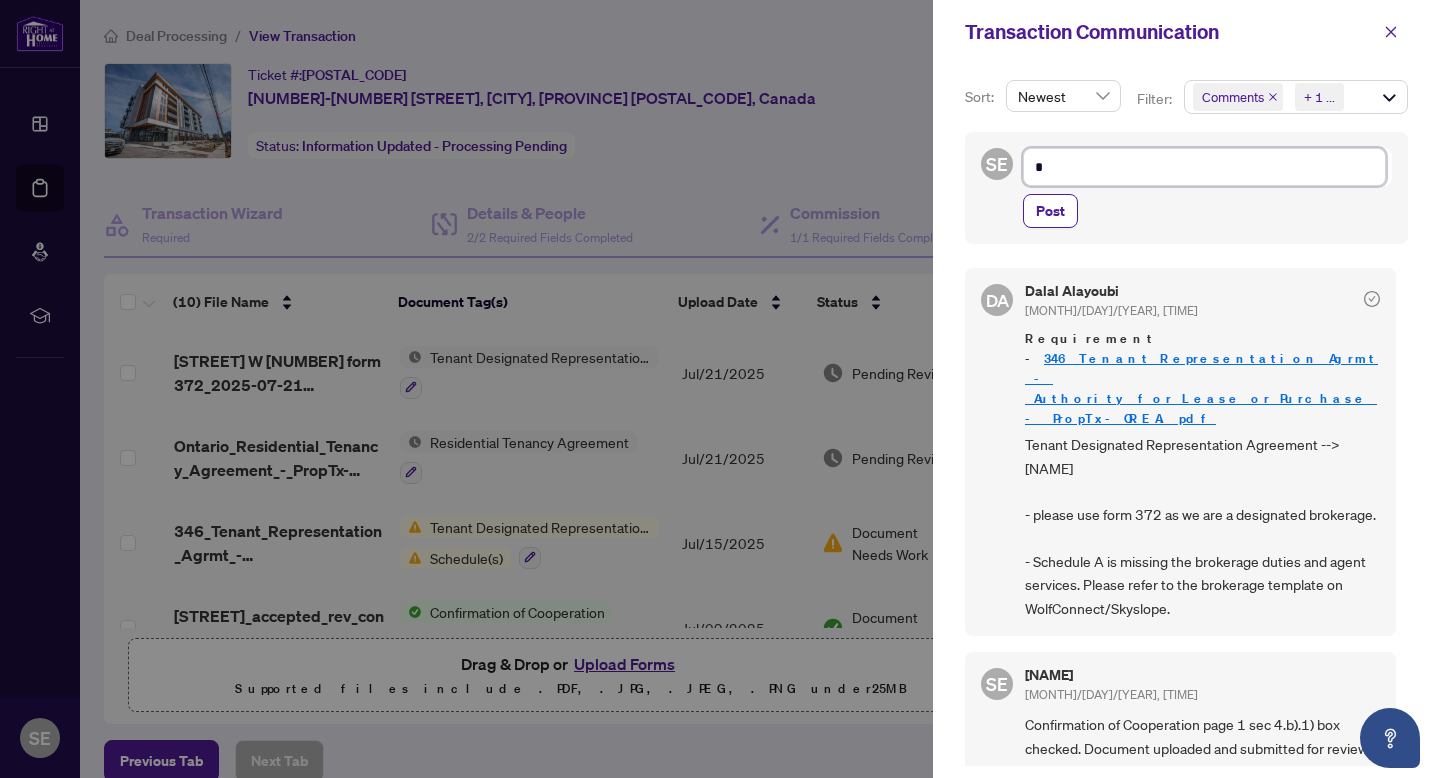 type on "**" 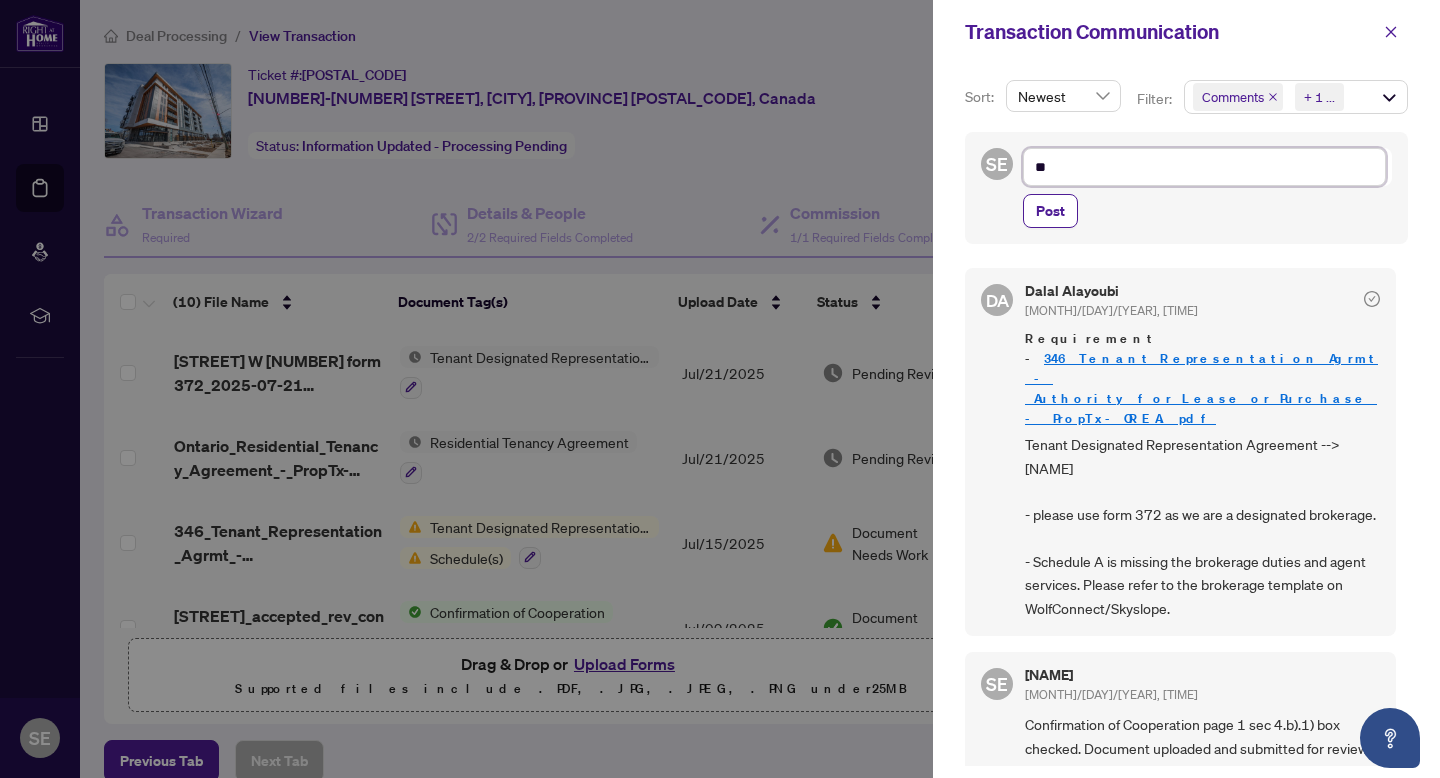 type on "***" 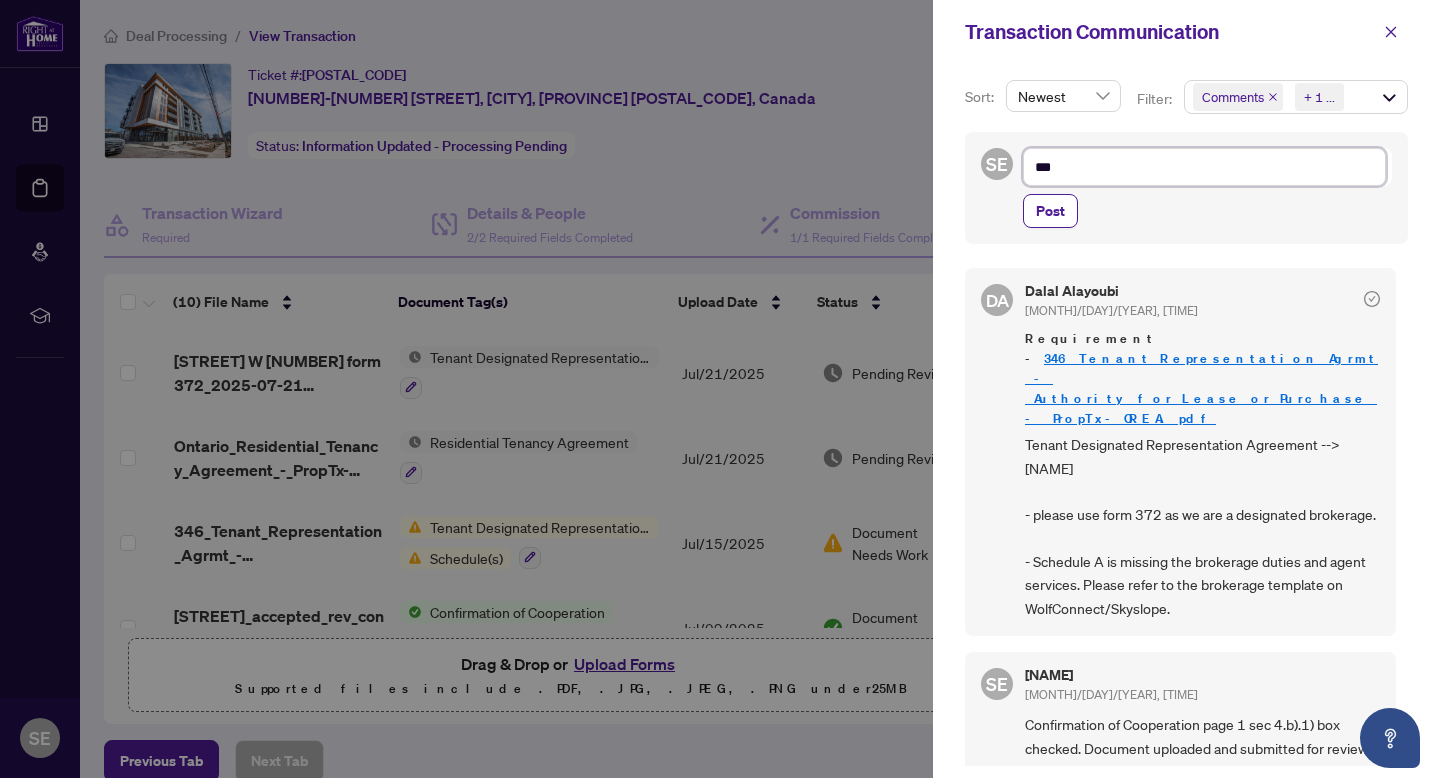 type on "****" 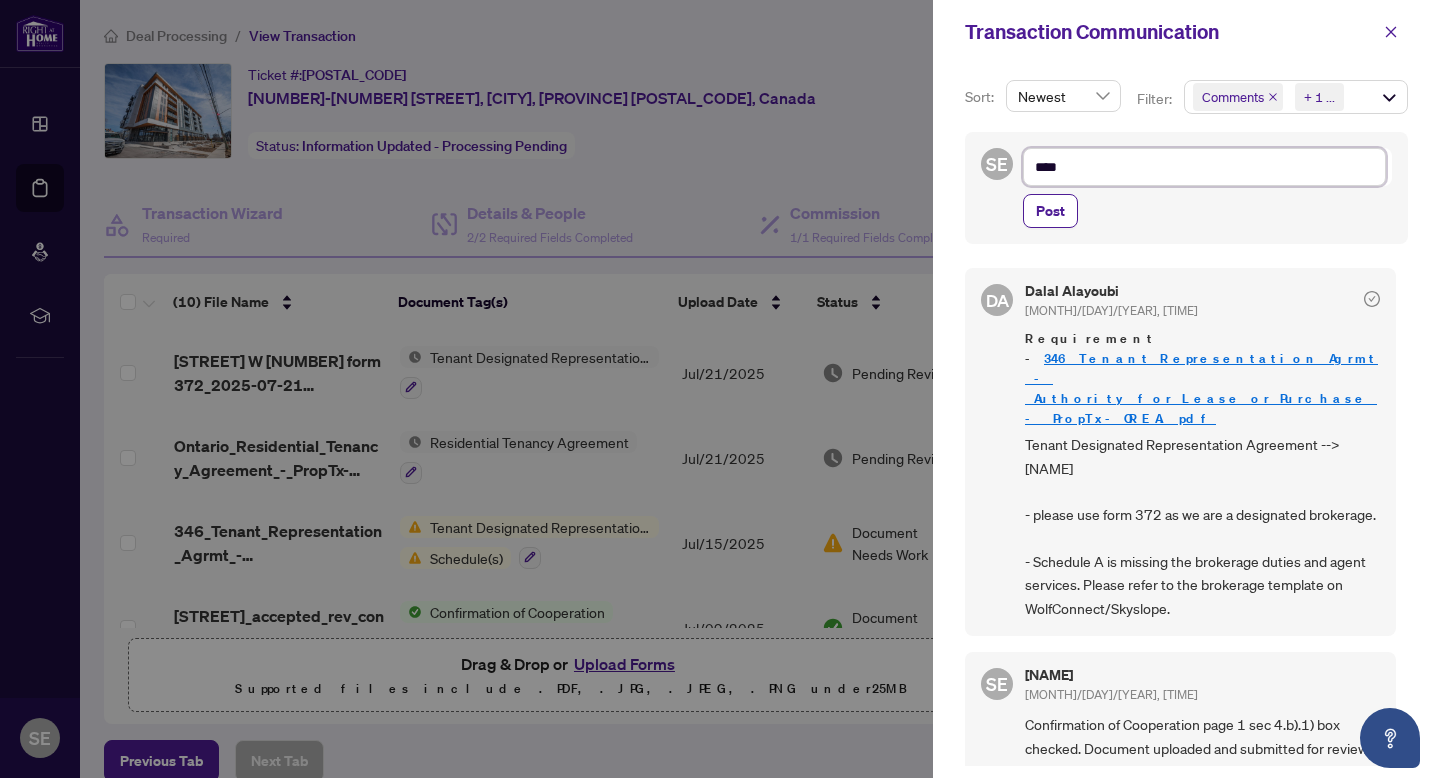 type on "****" 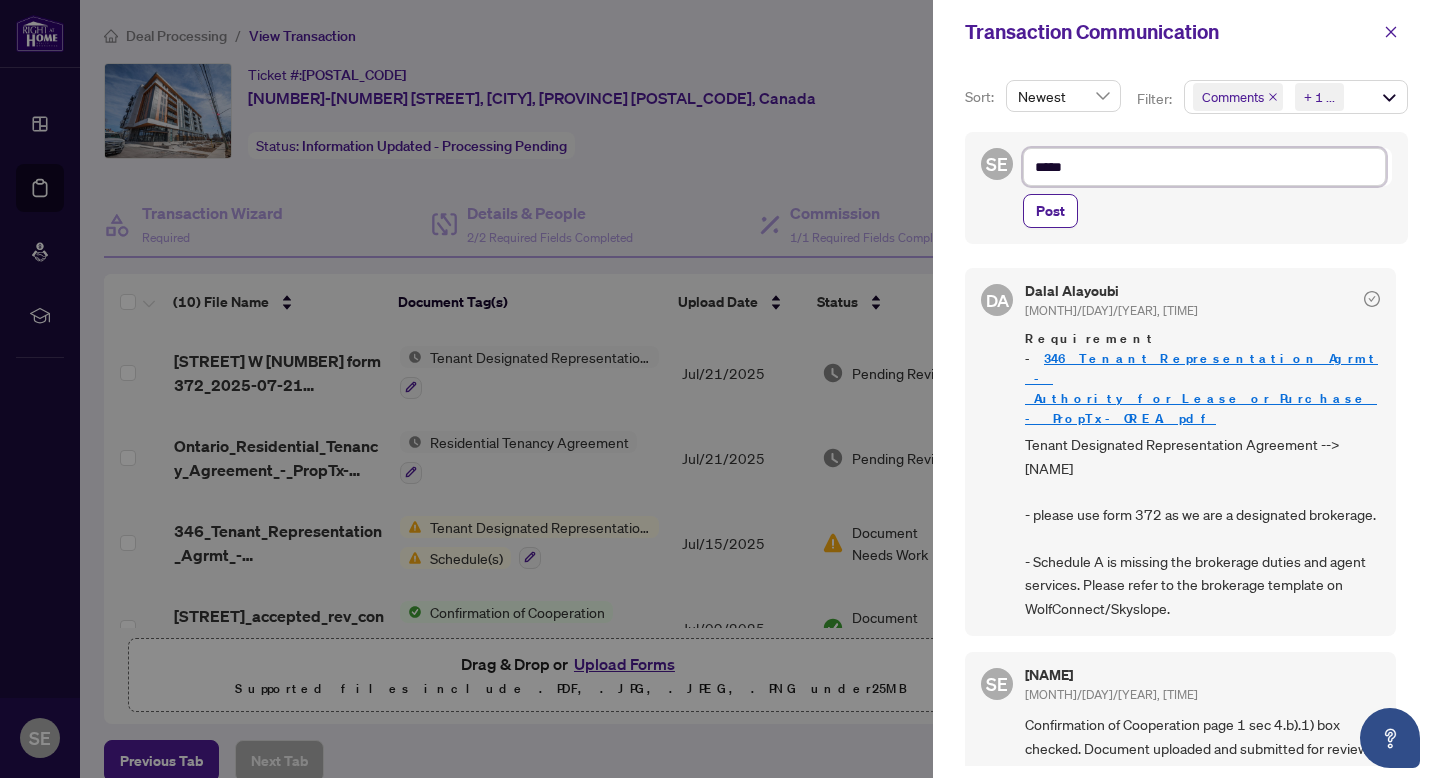 type on "******" 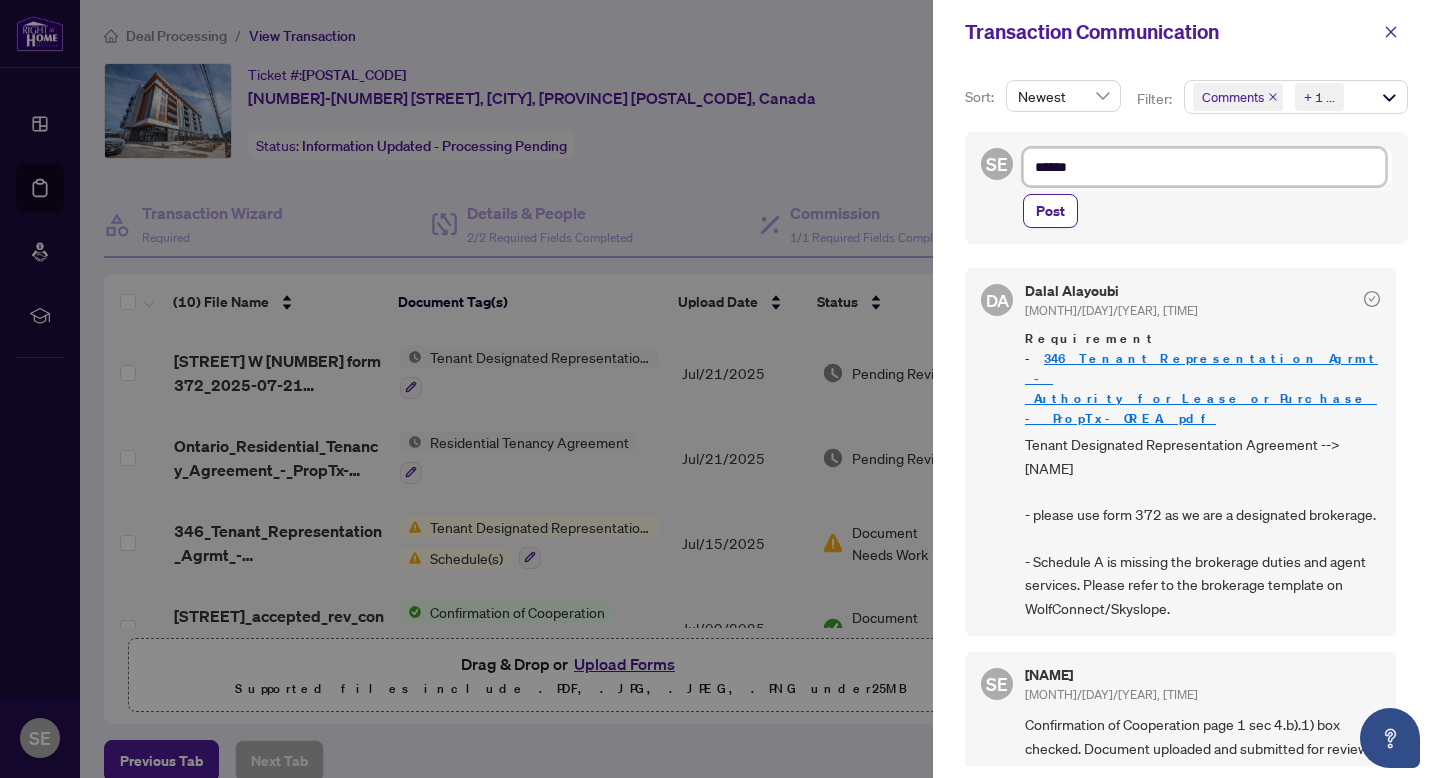 type on "*******" 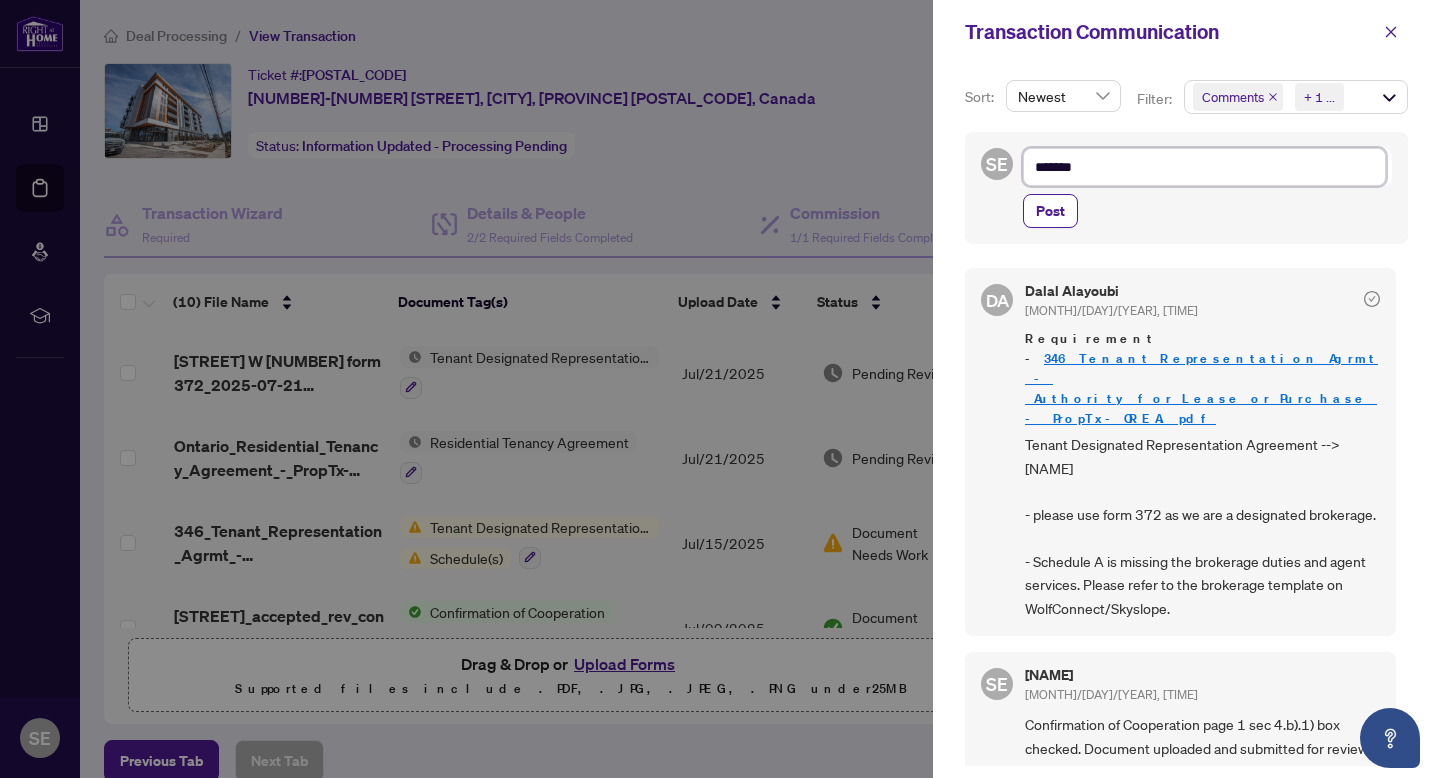 type on "********" 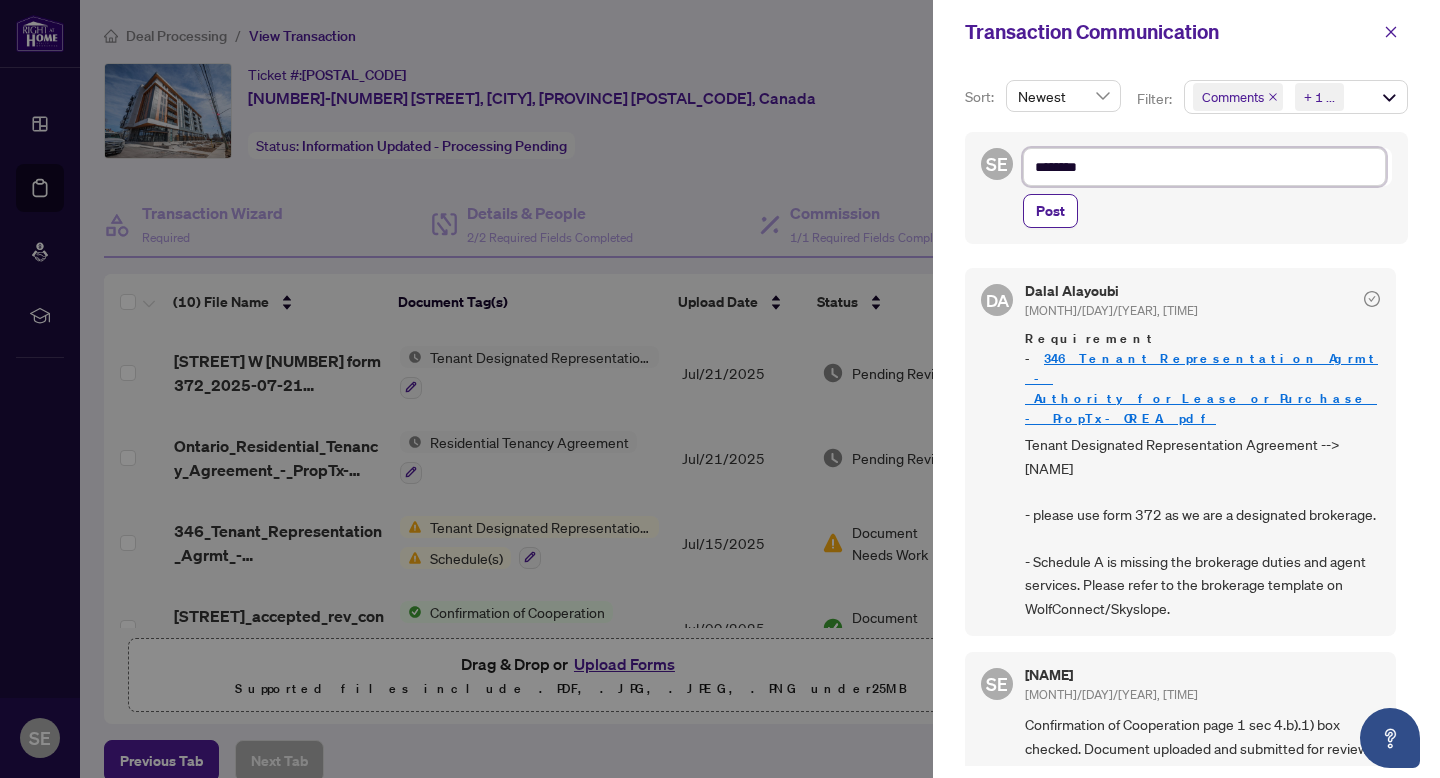 type on "*********" 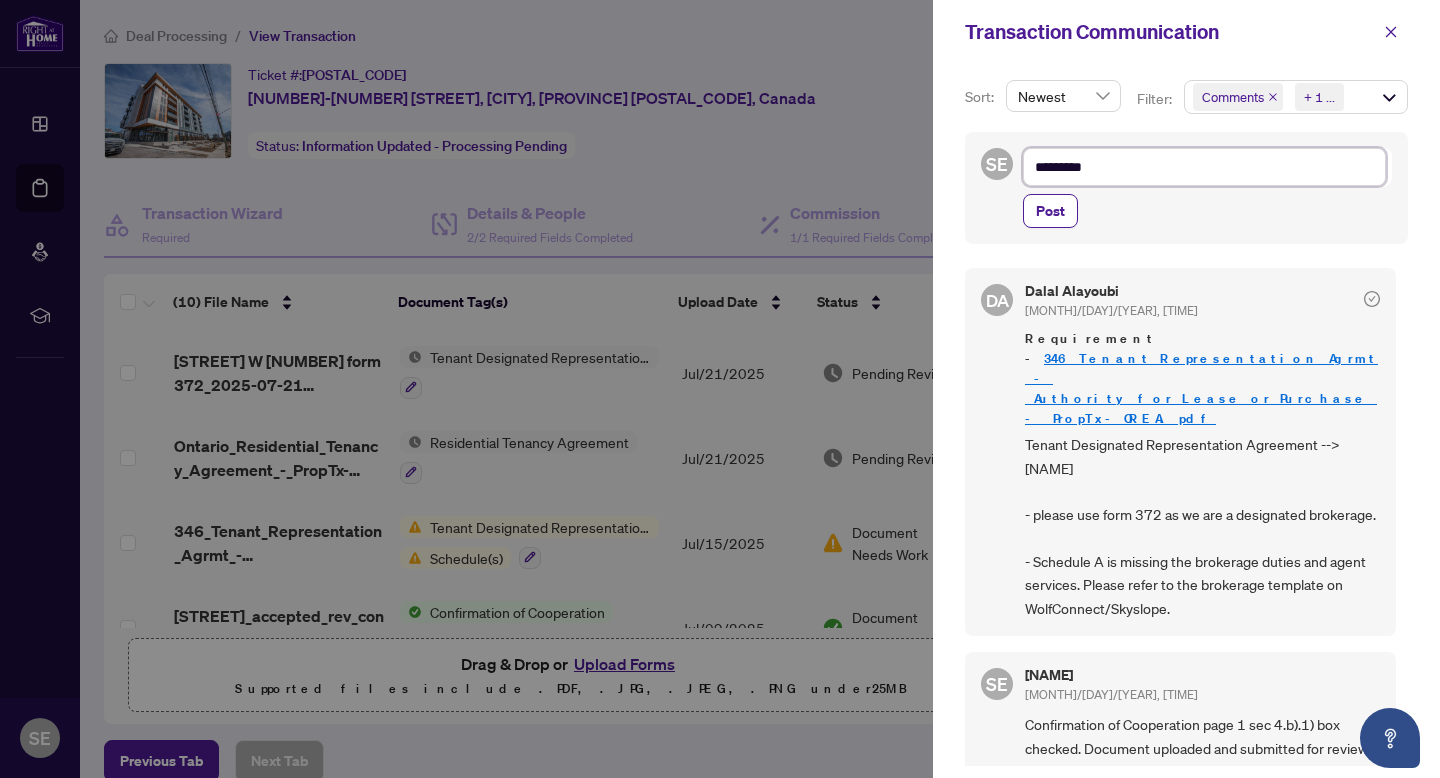 type on "**********" 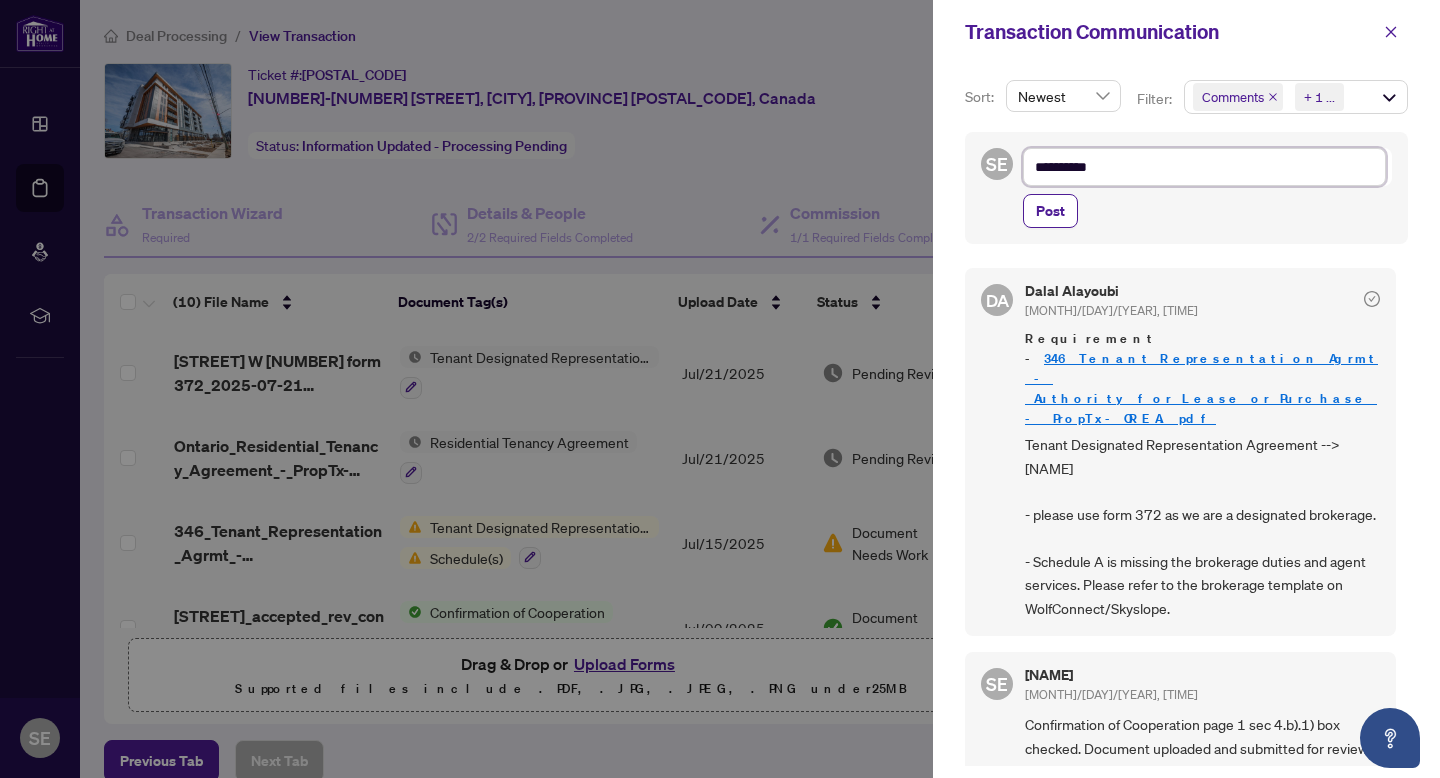type on "**********" 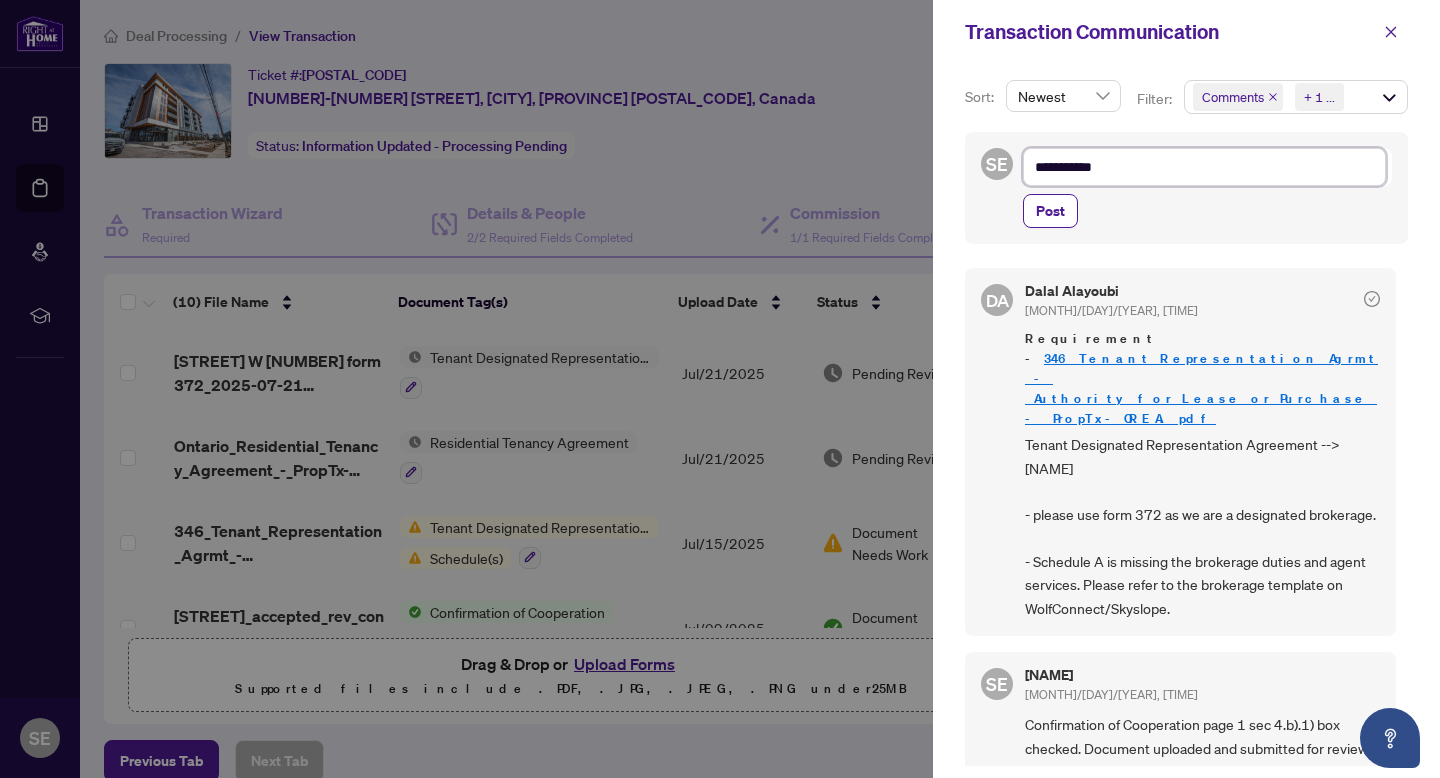 type on "**********" 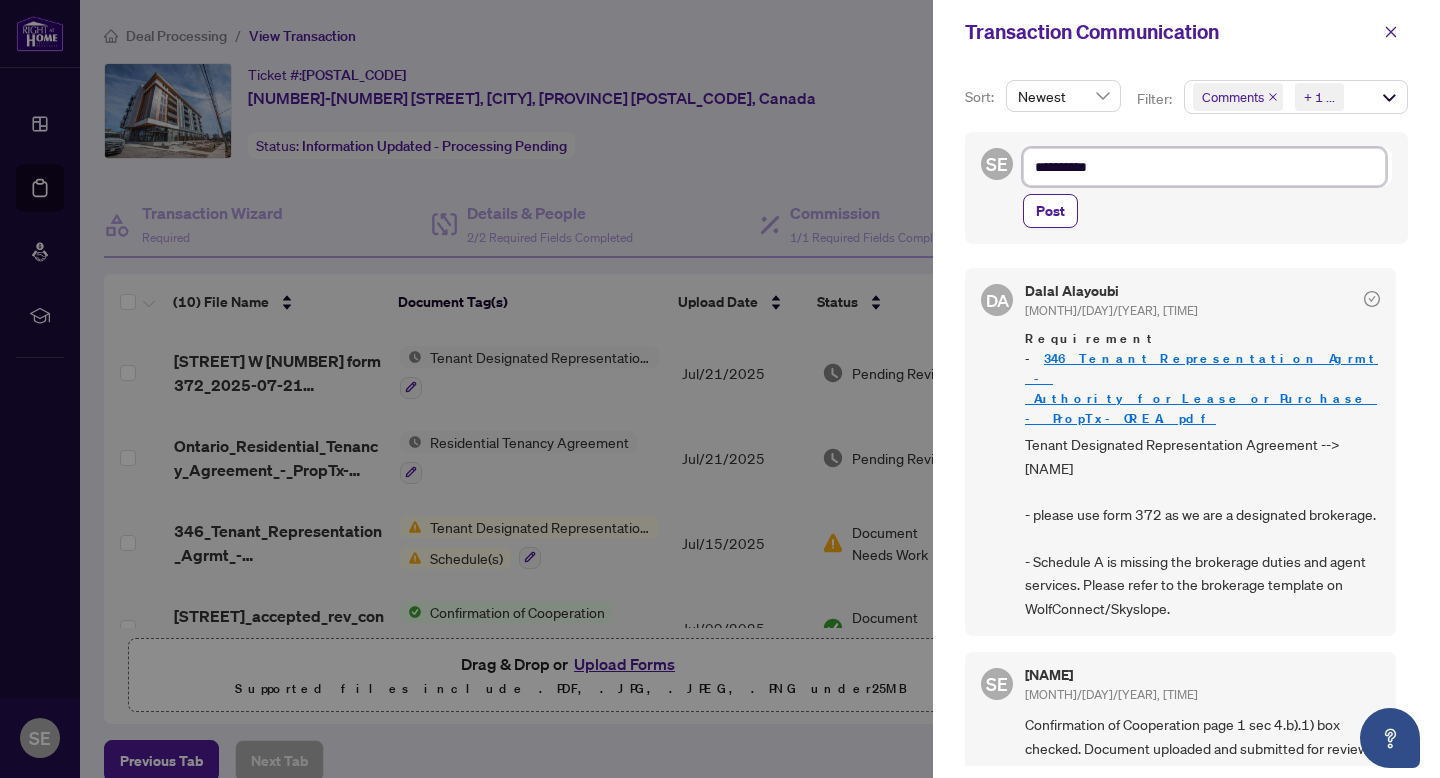 type on "*********" 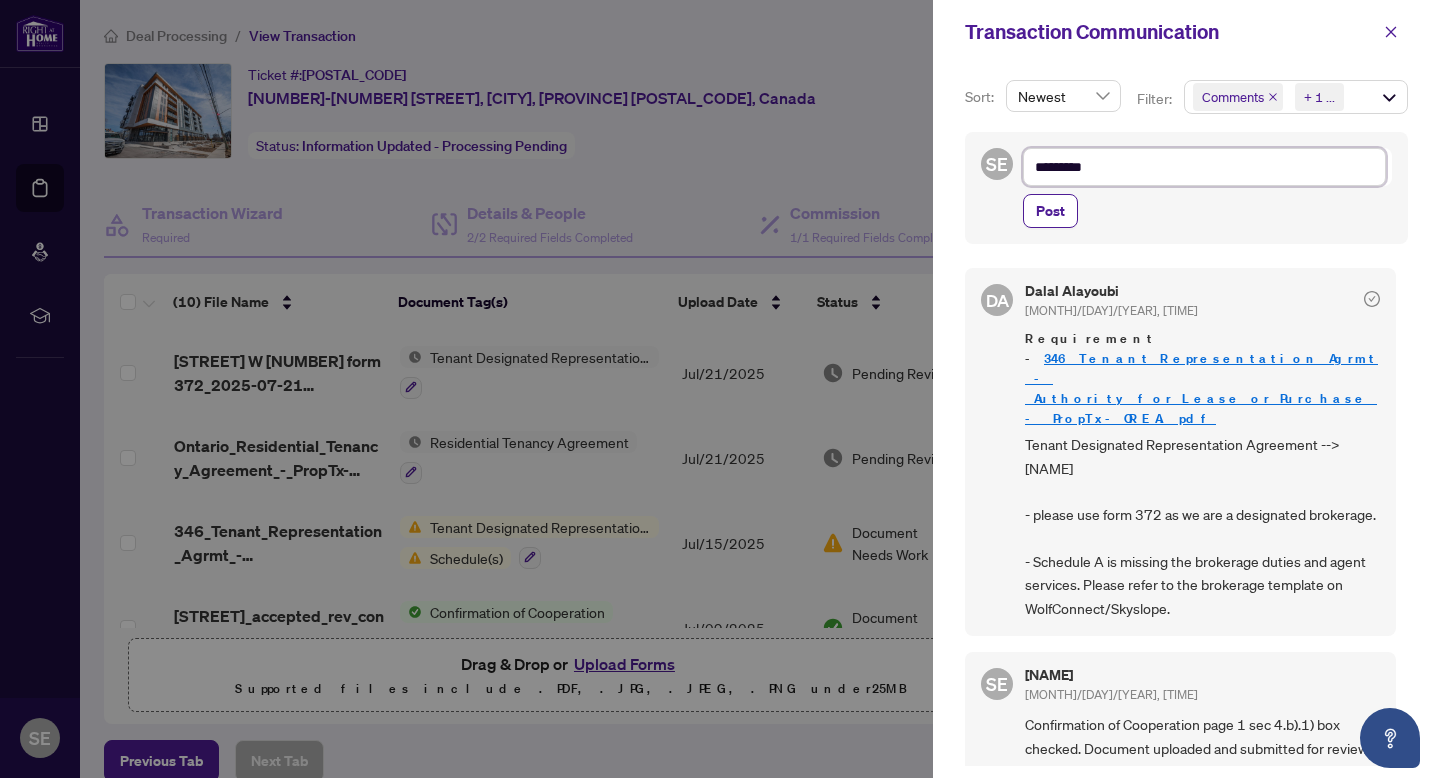 type on "********" 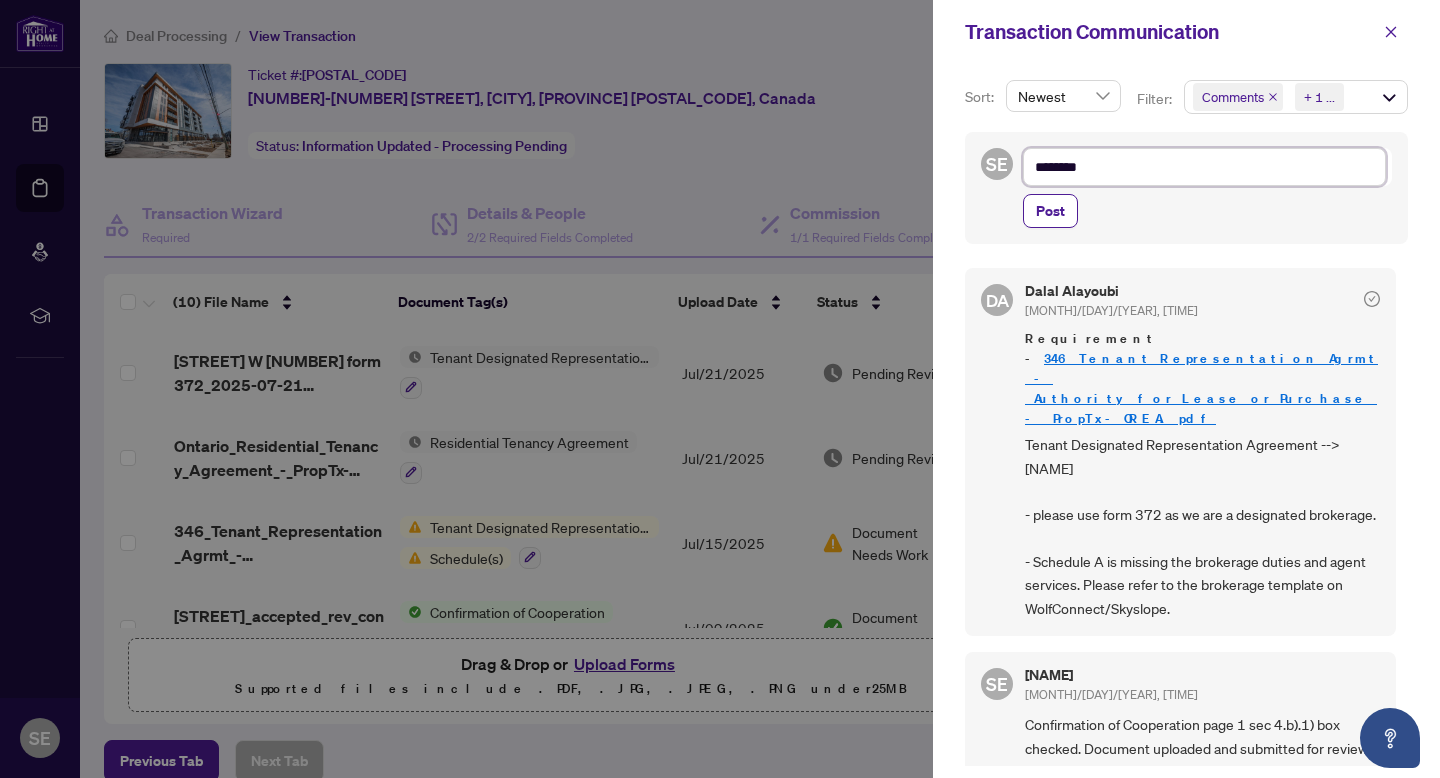 type on "*******" 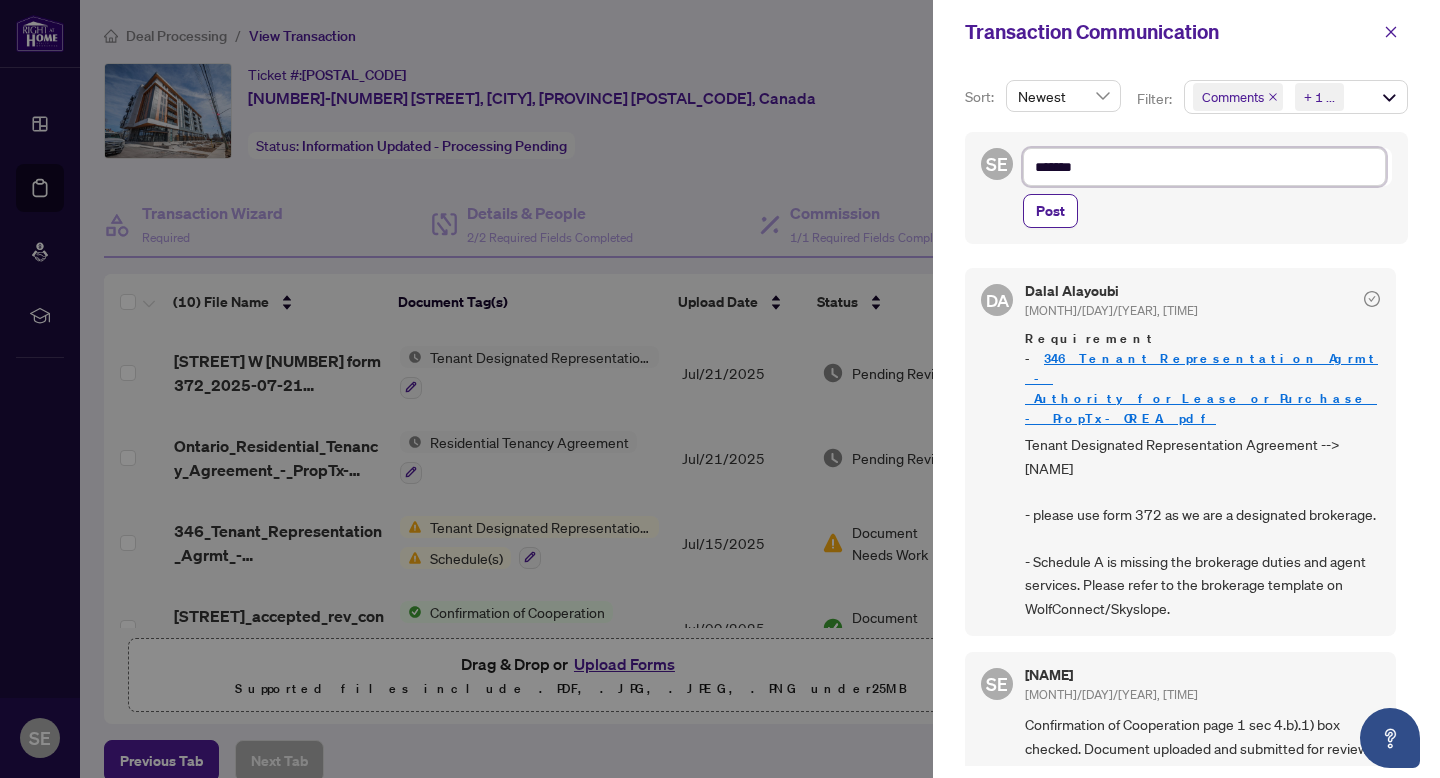 type on "********" 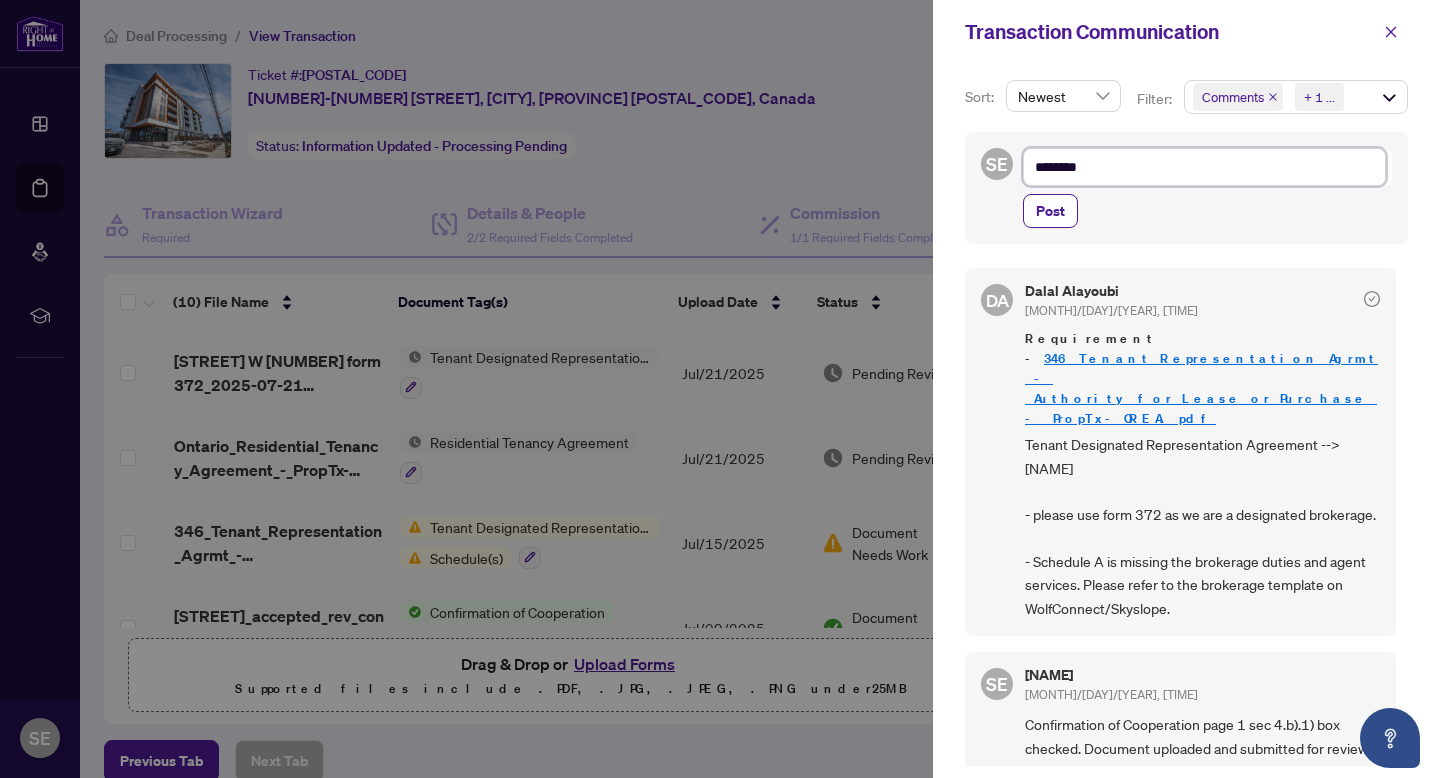 type on "*********" 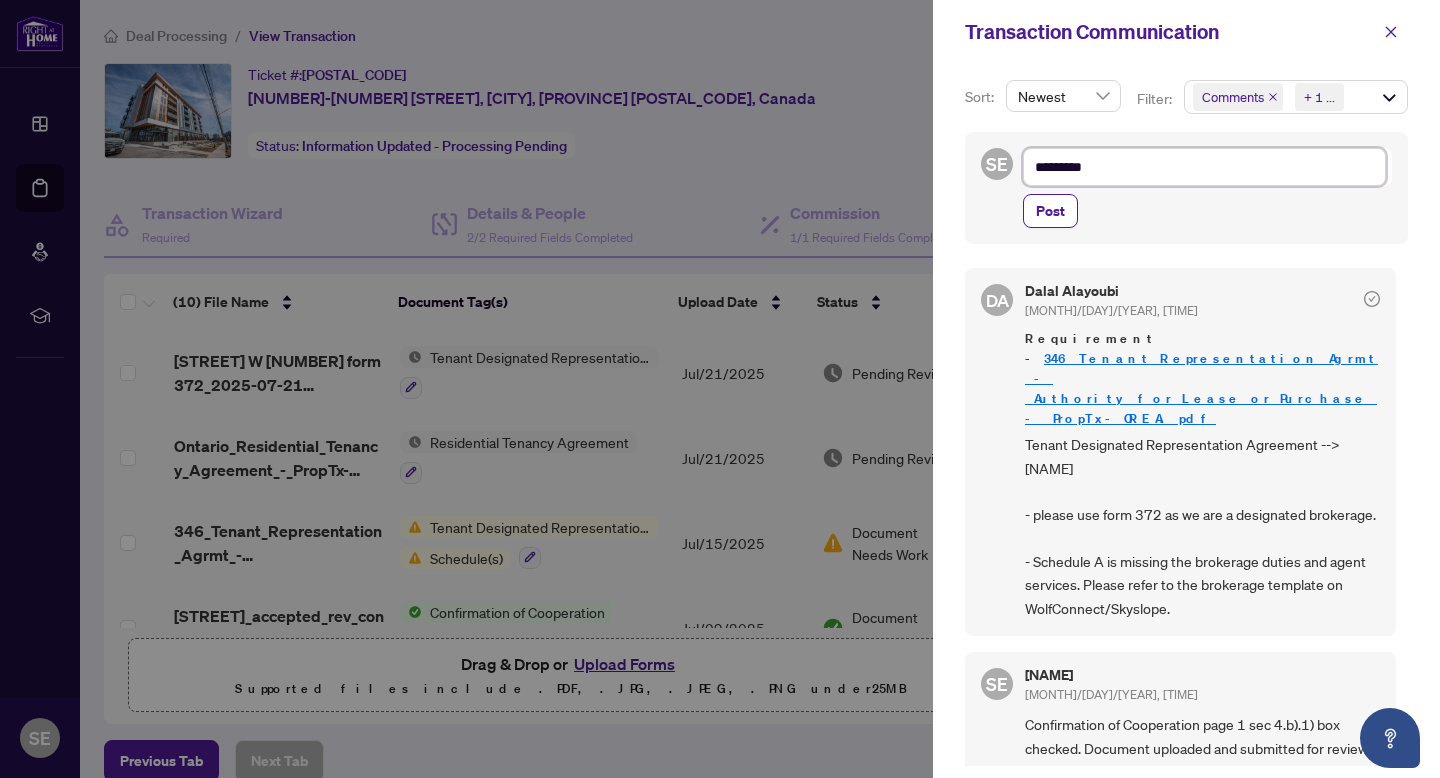 type on "**********" 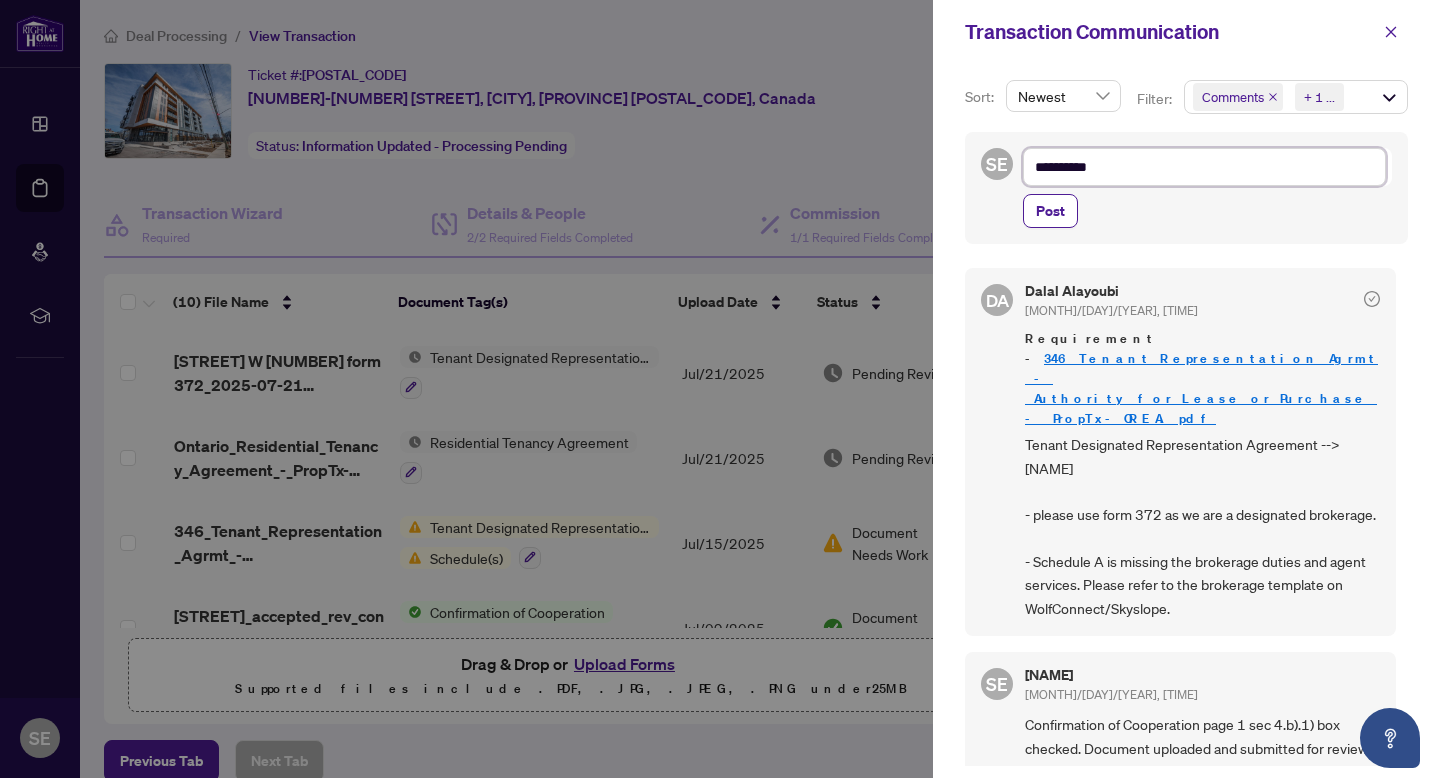type on "**********" 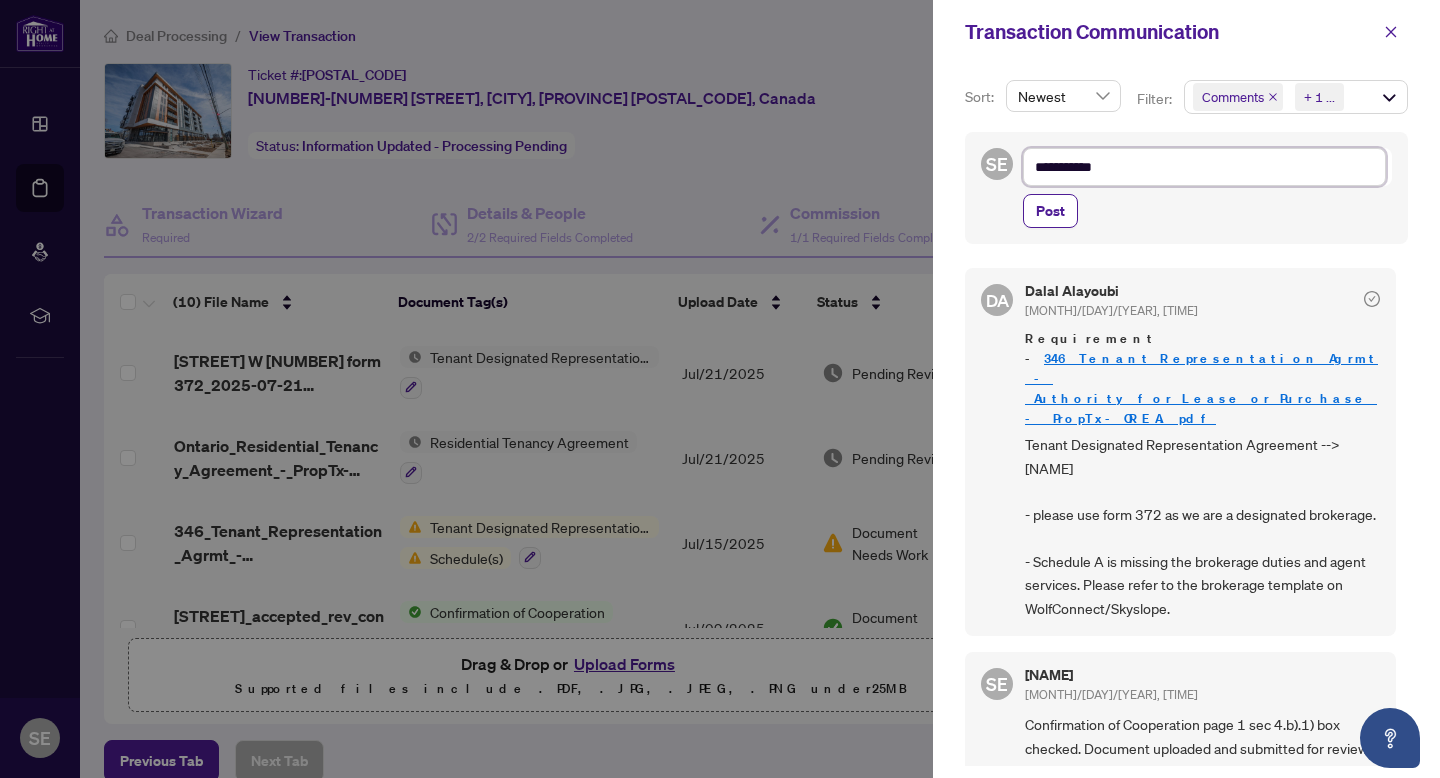 type on "**********" 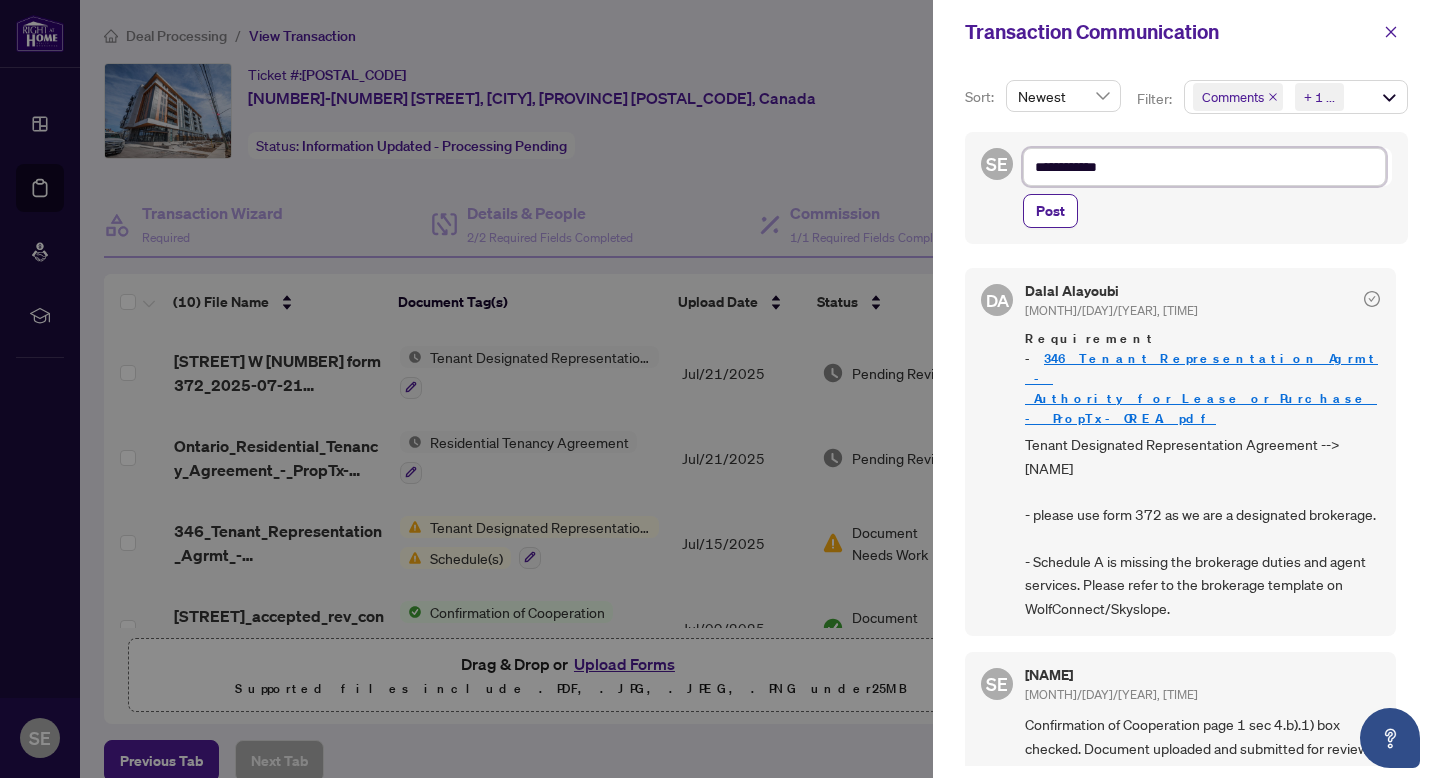 type on "**********" 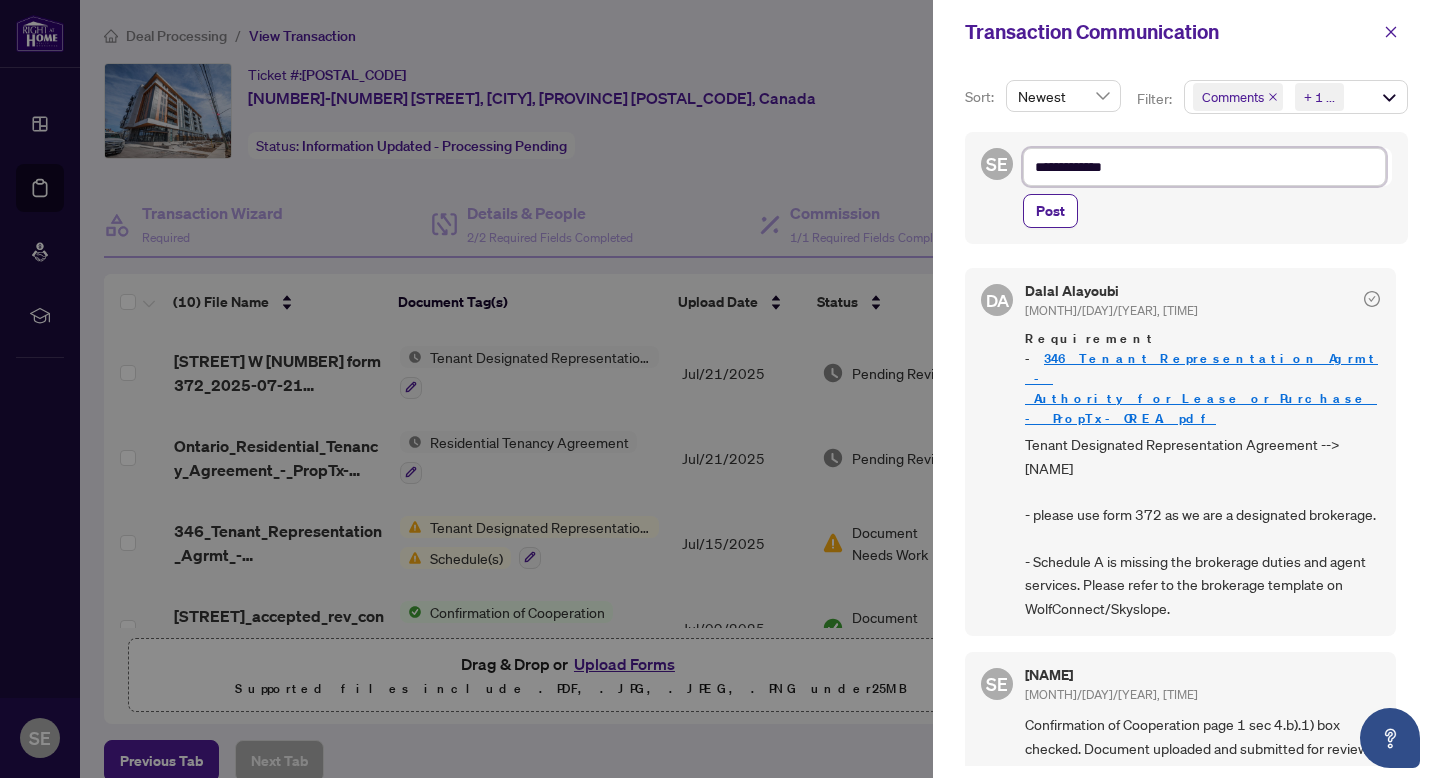 type on "**********" 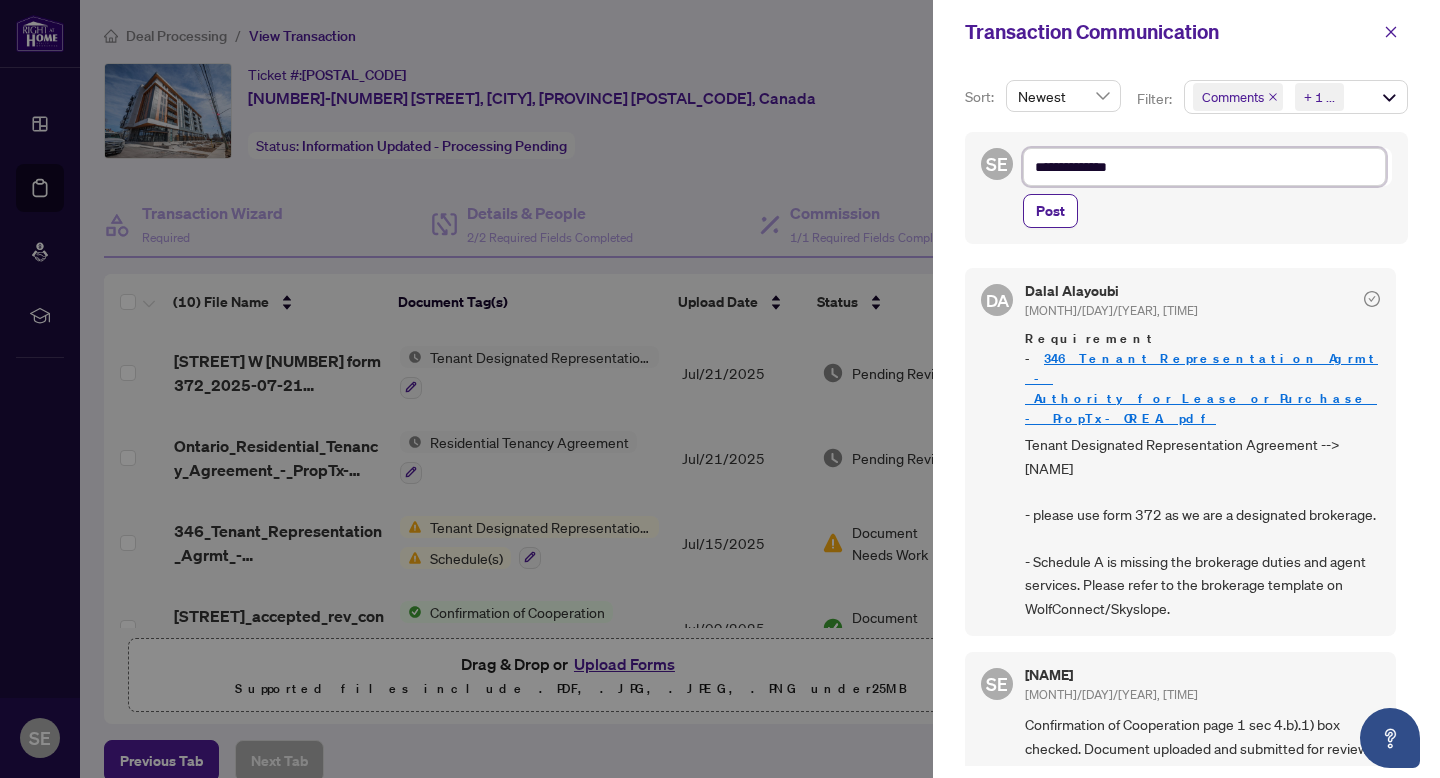 type on "**********" 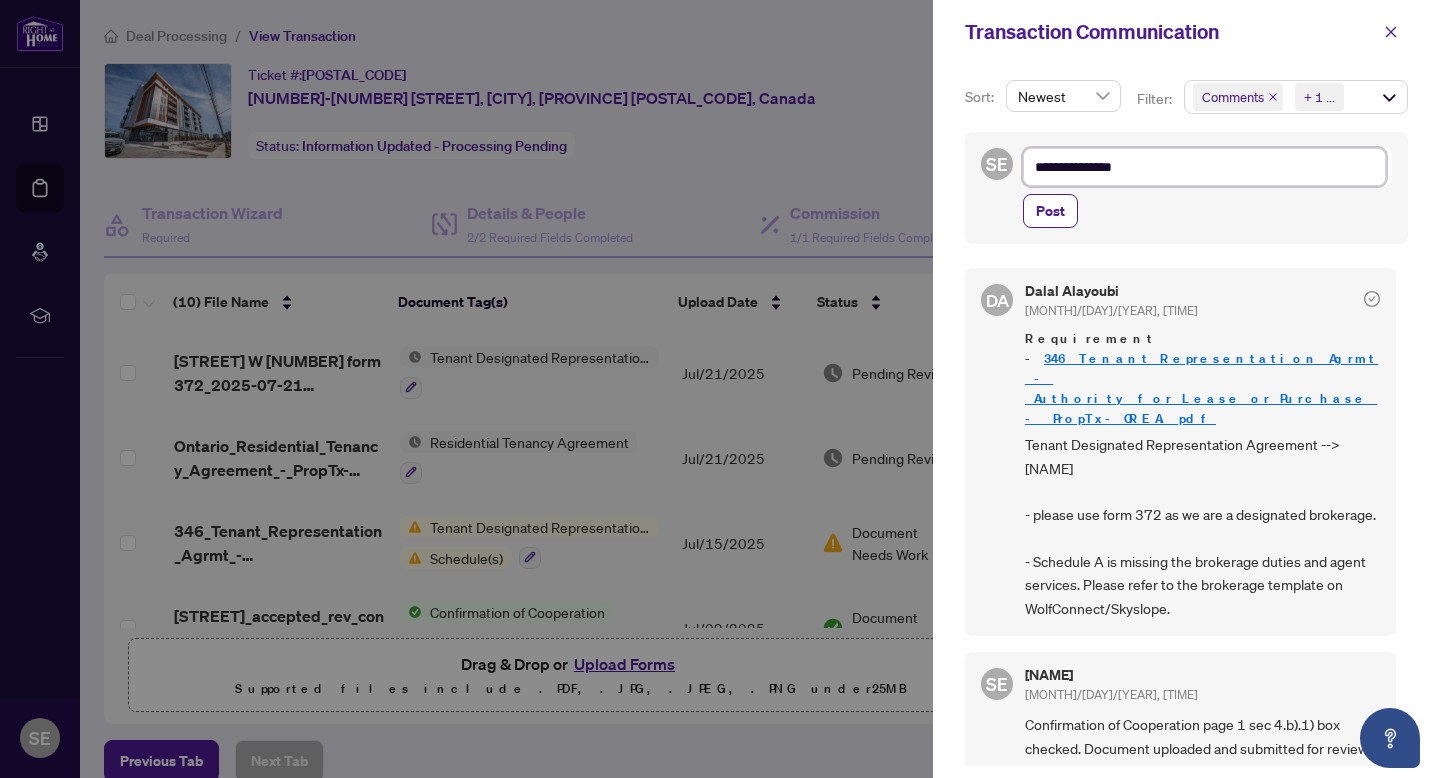 type on "**********" 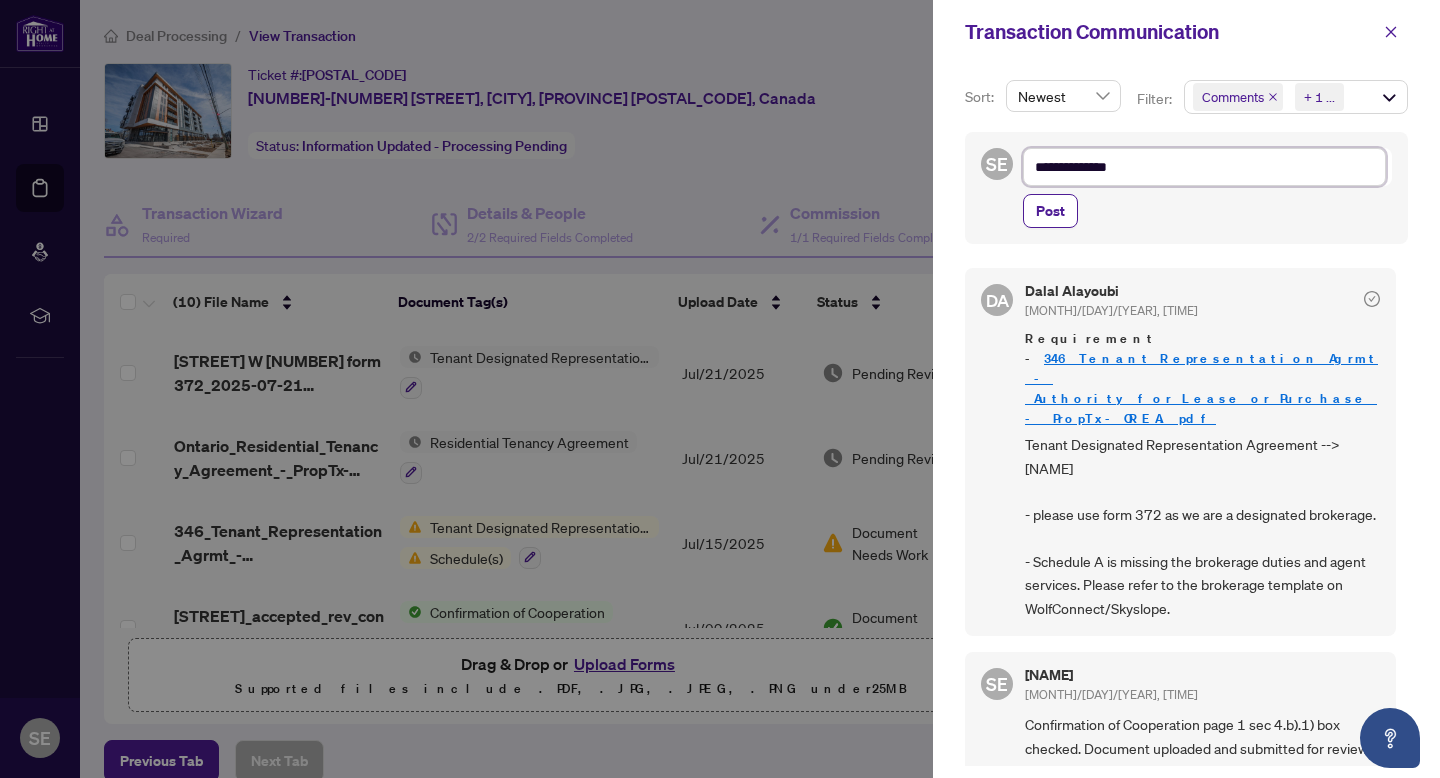 type on "**********" 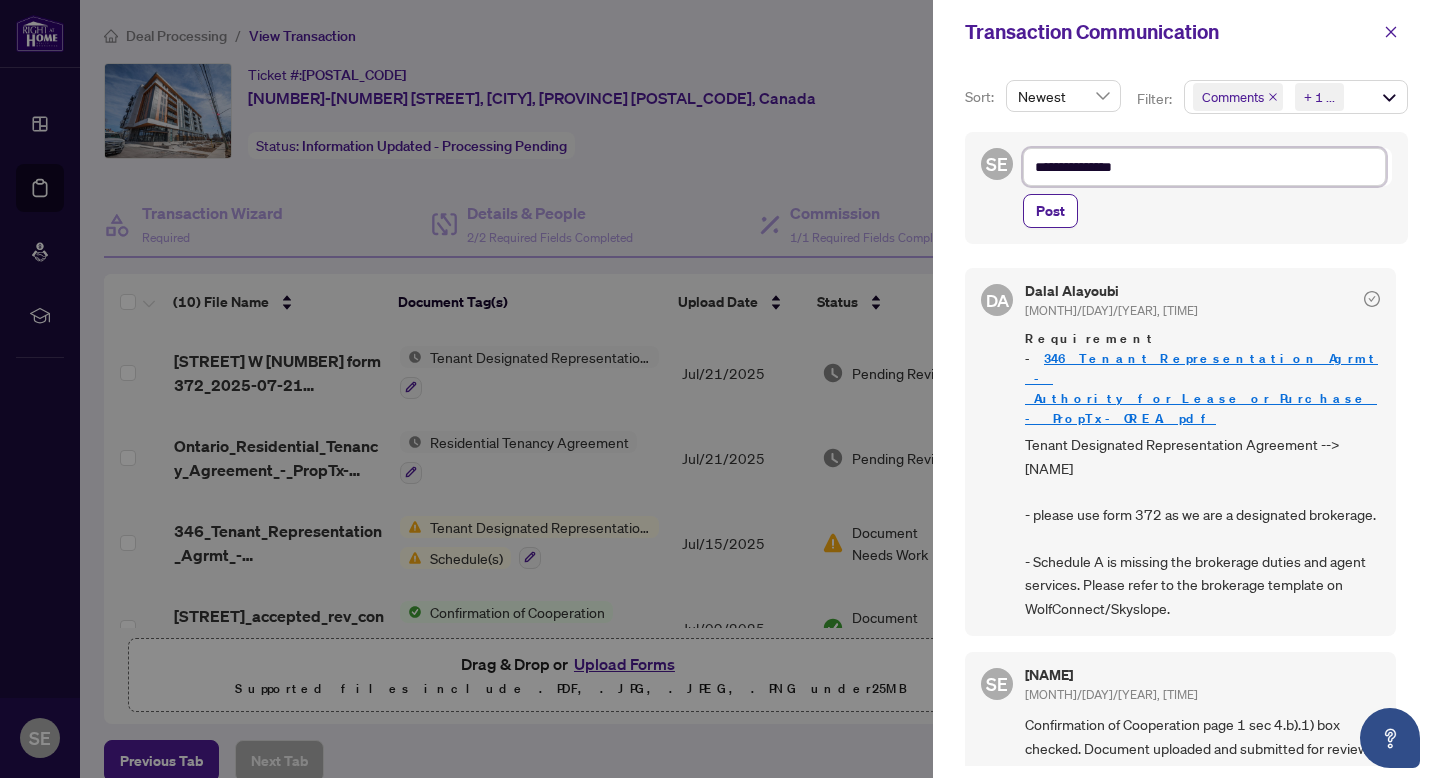 type on "**********" 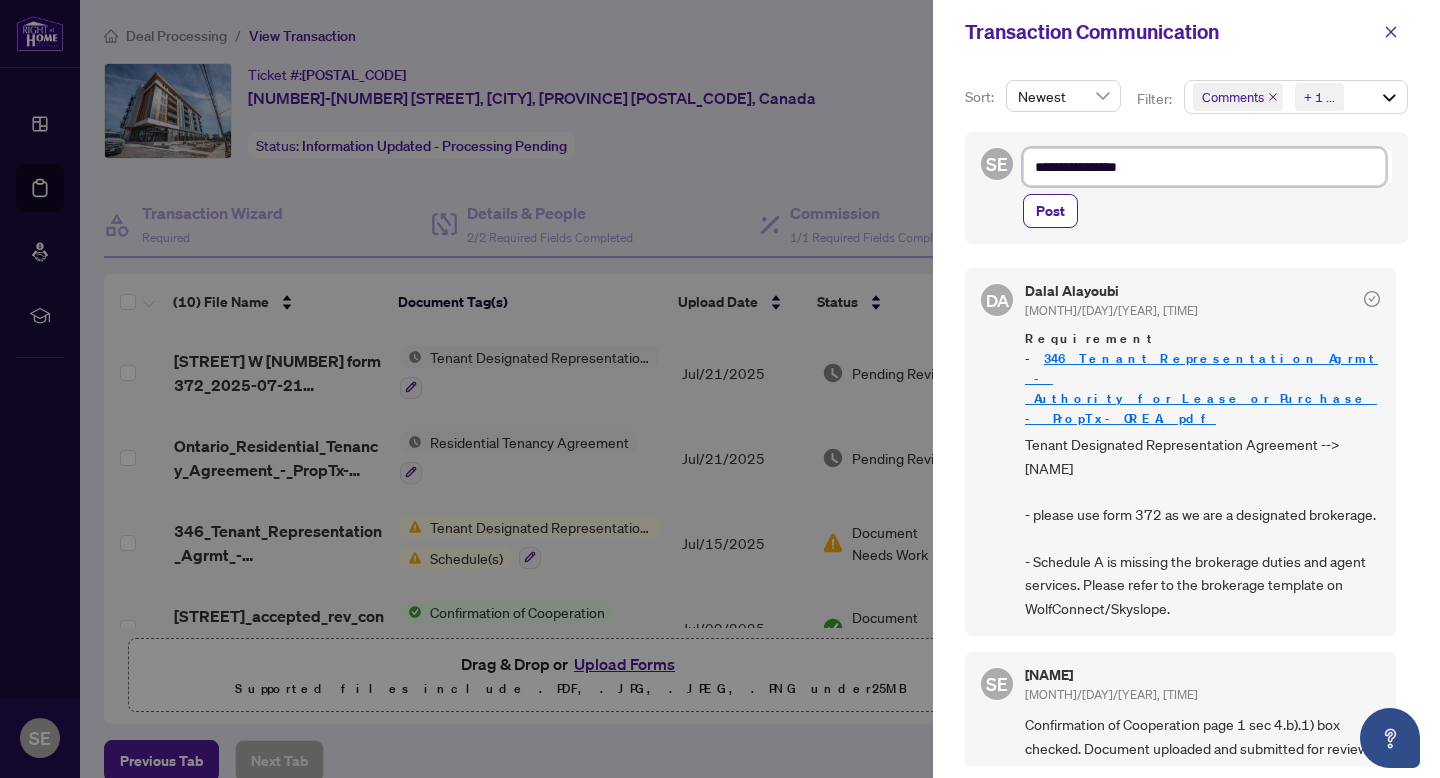 type on "**********" 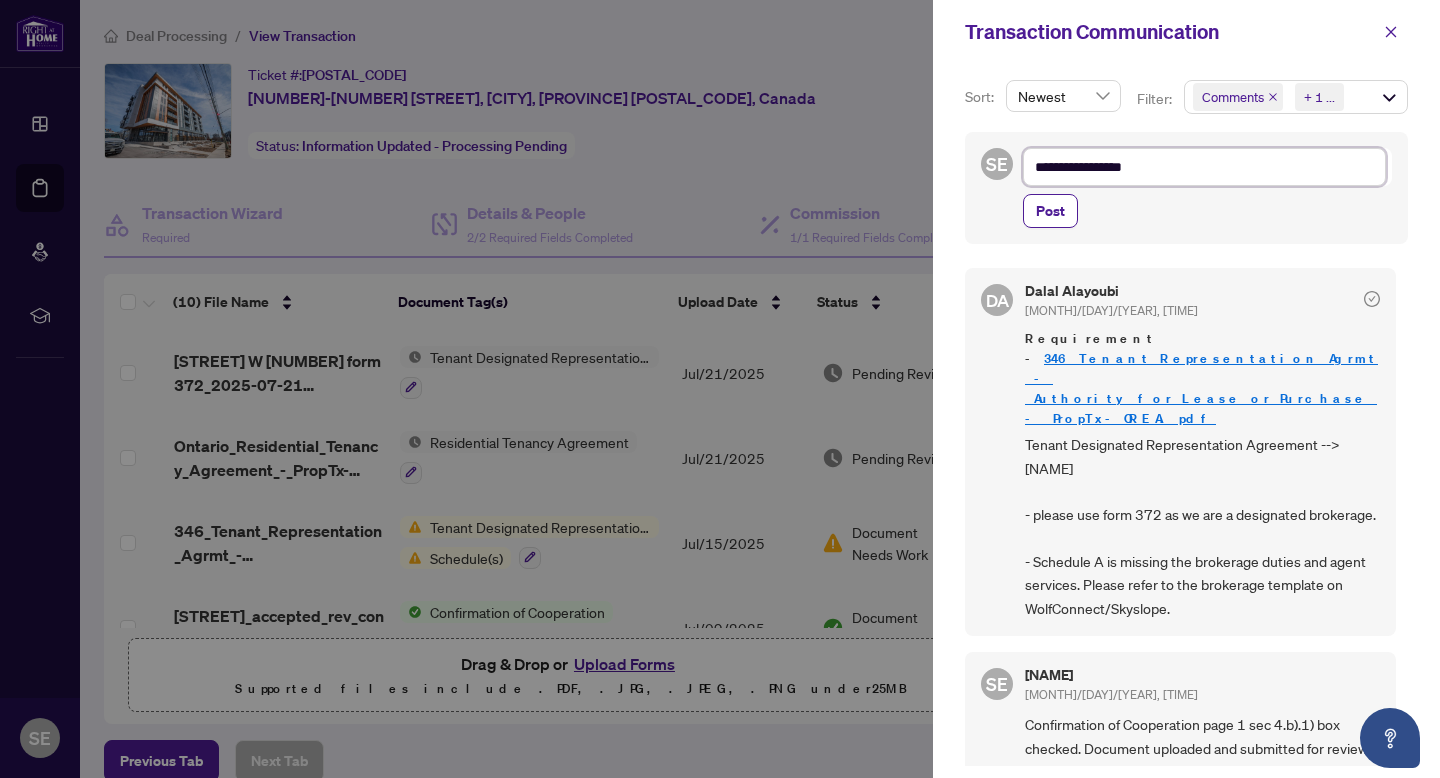 type on "**********" 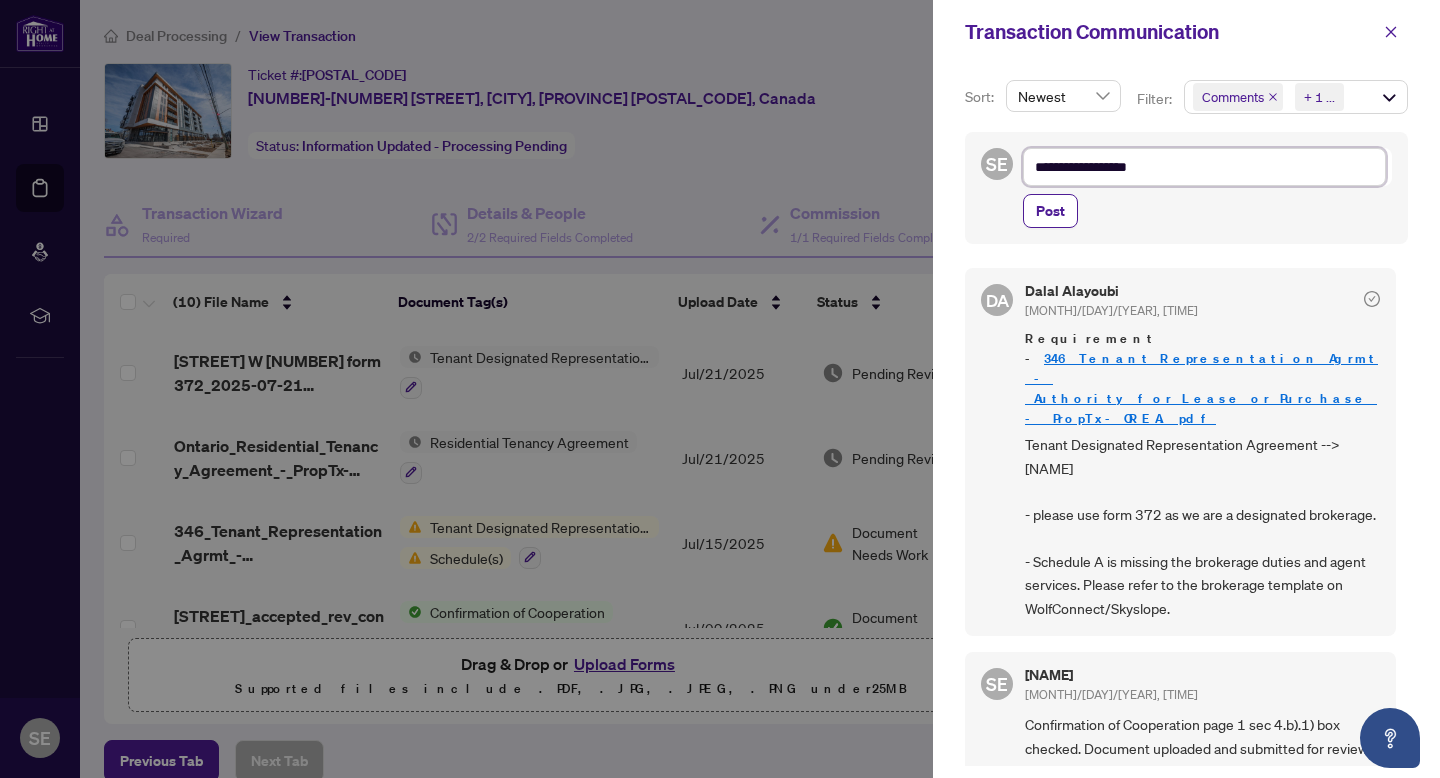 type on "**********" 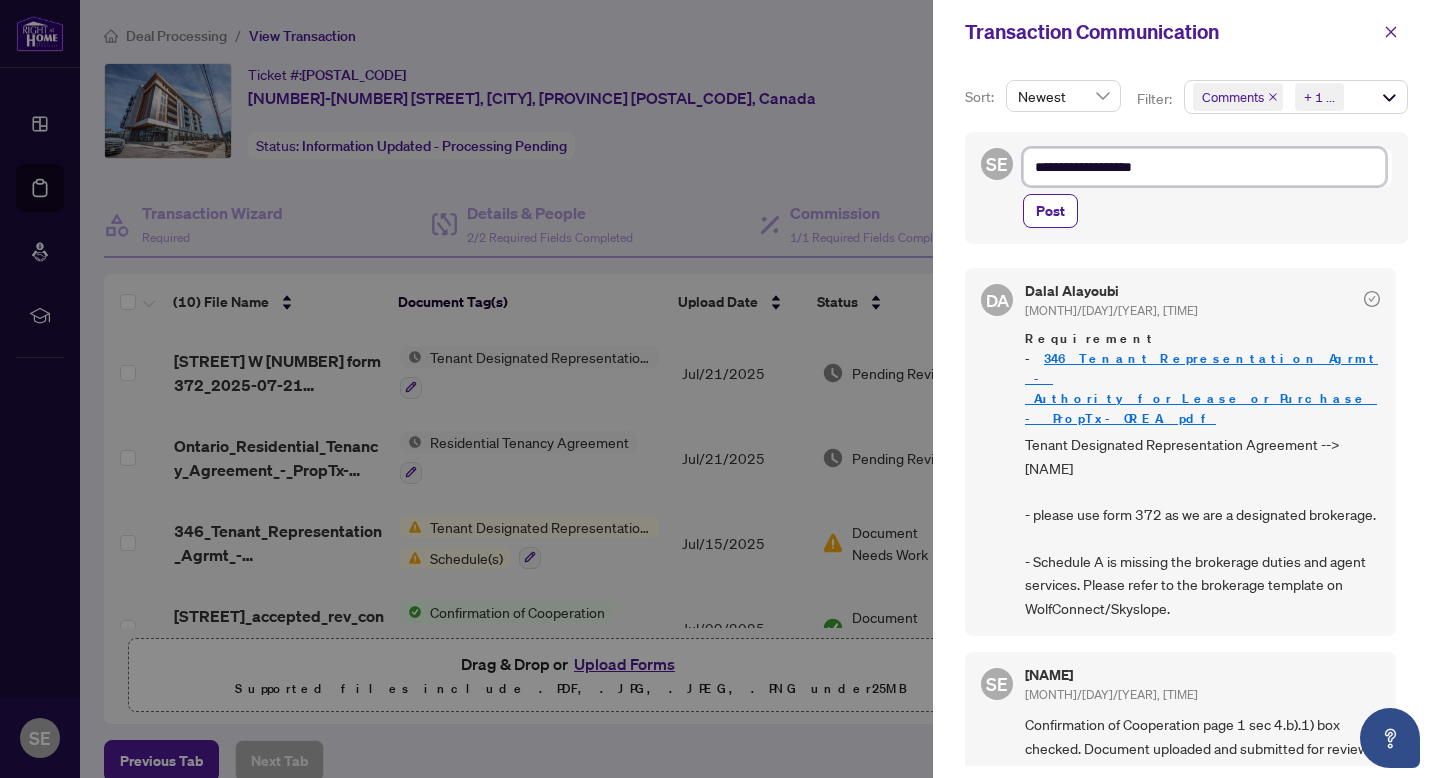 type on "**********" 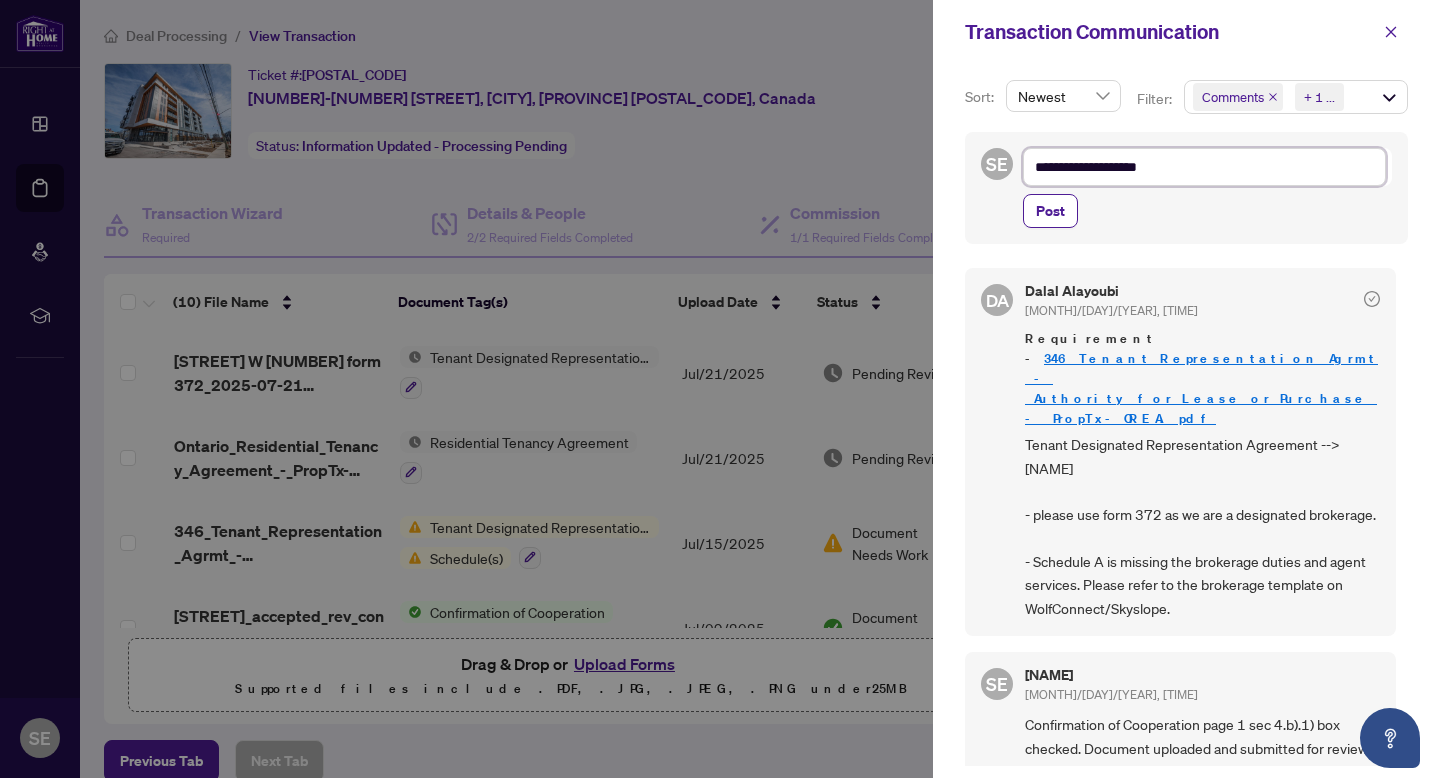 type on "**********" 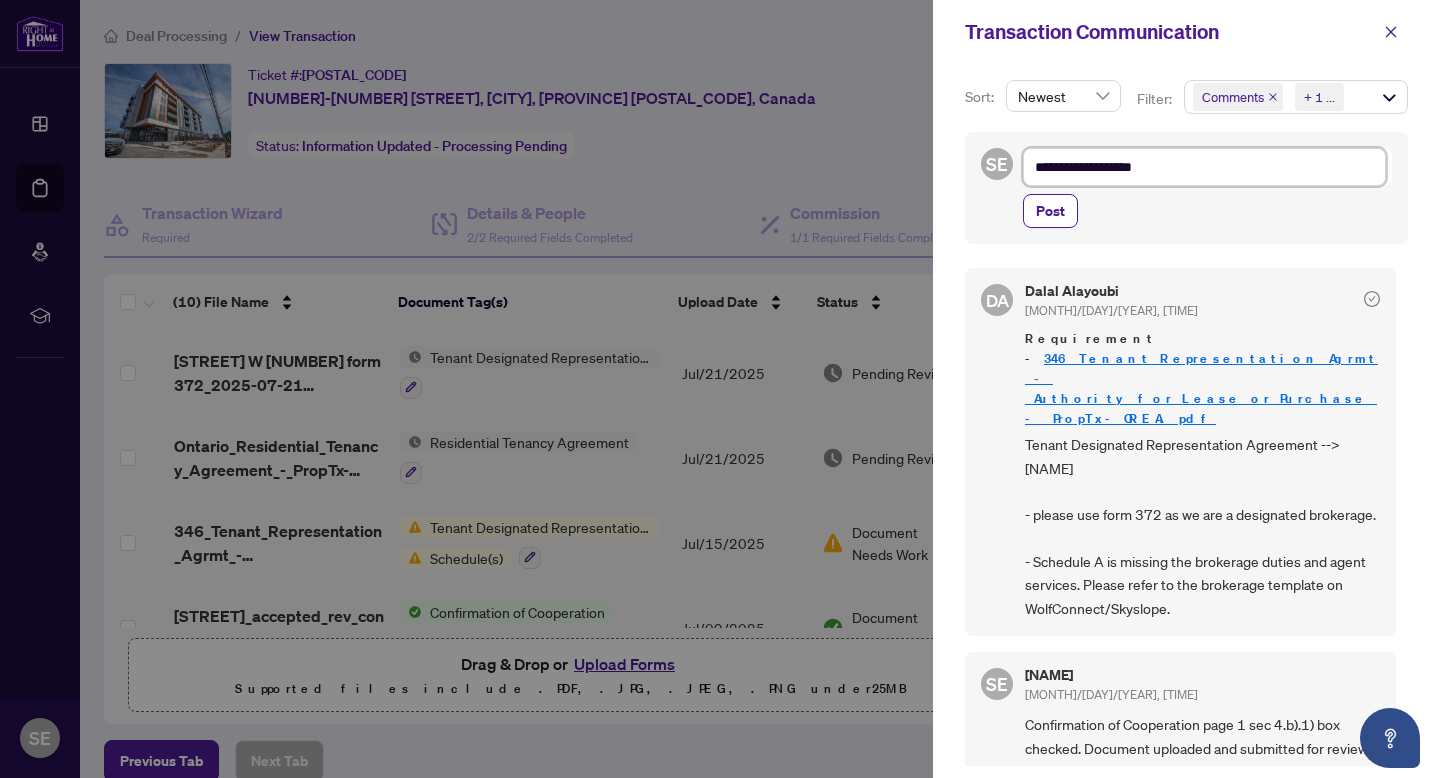 type on "**********" 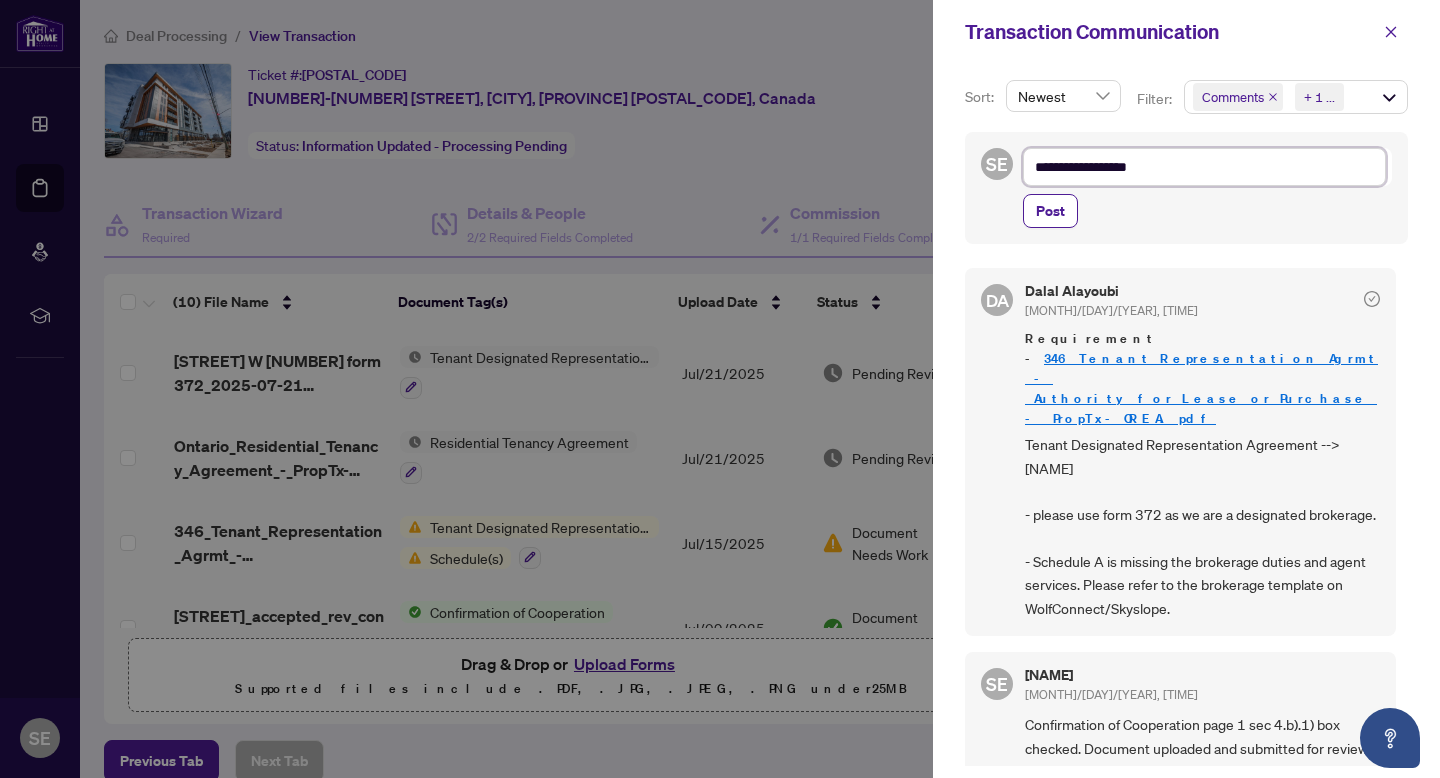 type on "**********" 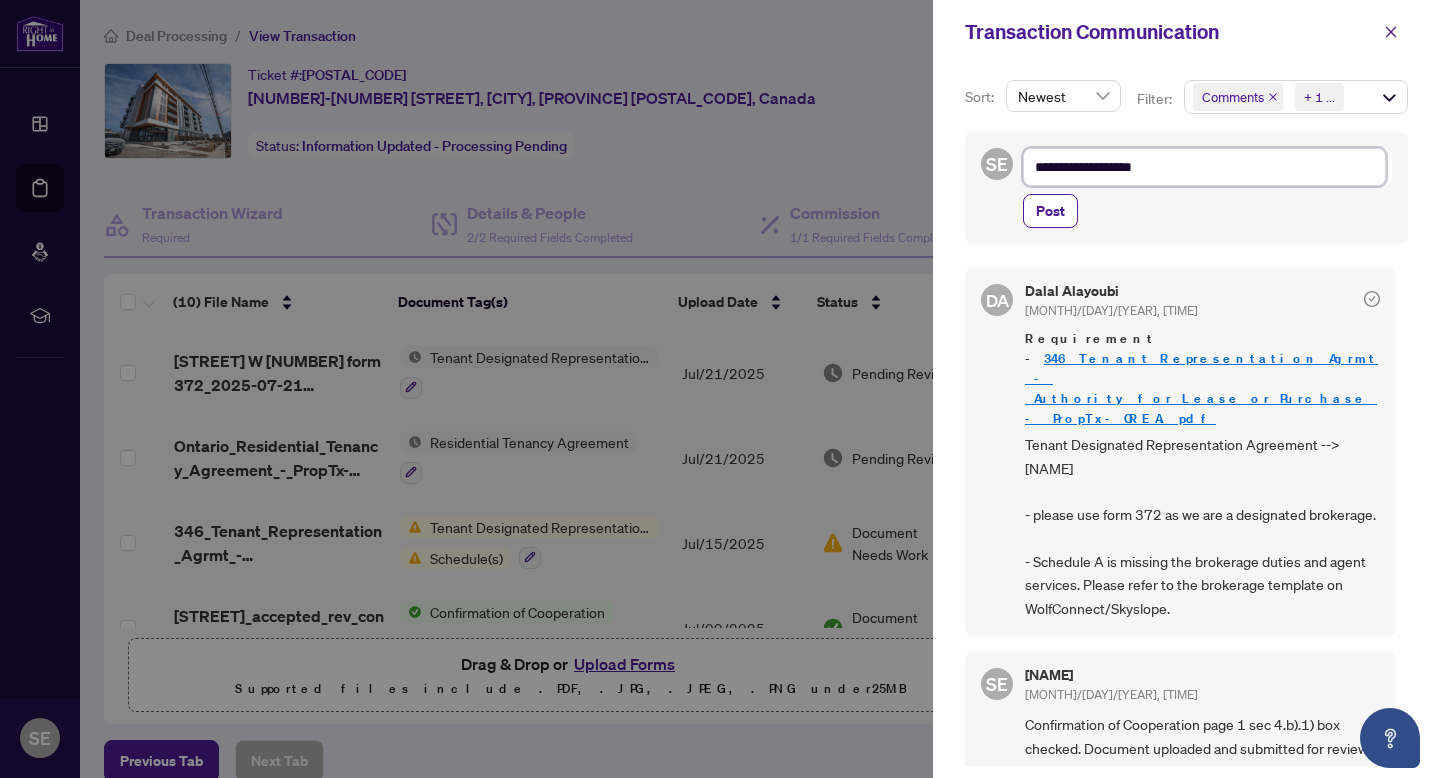 type on "**********" 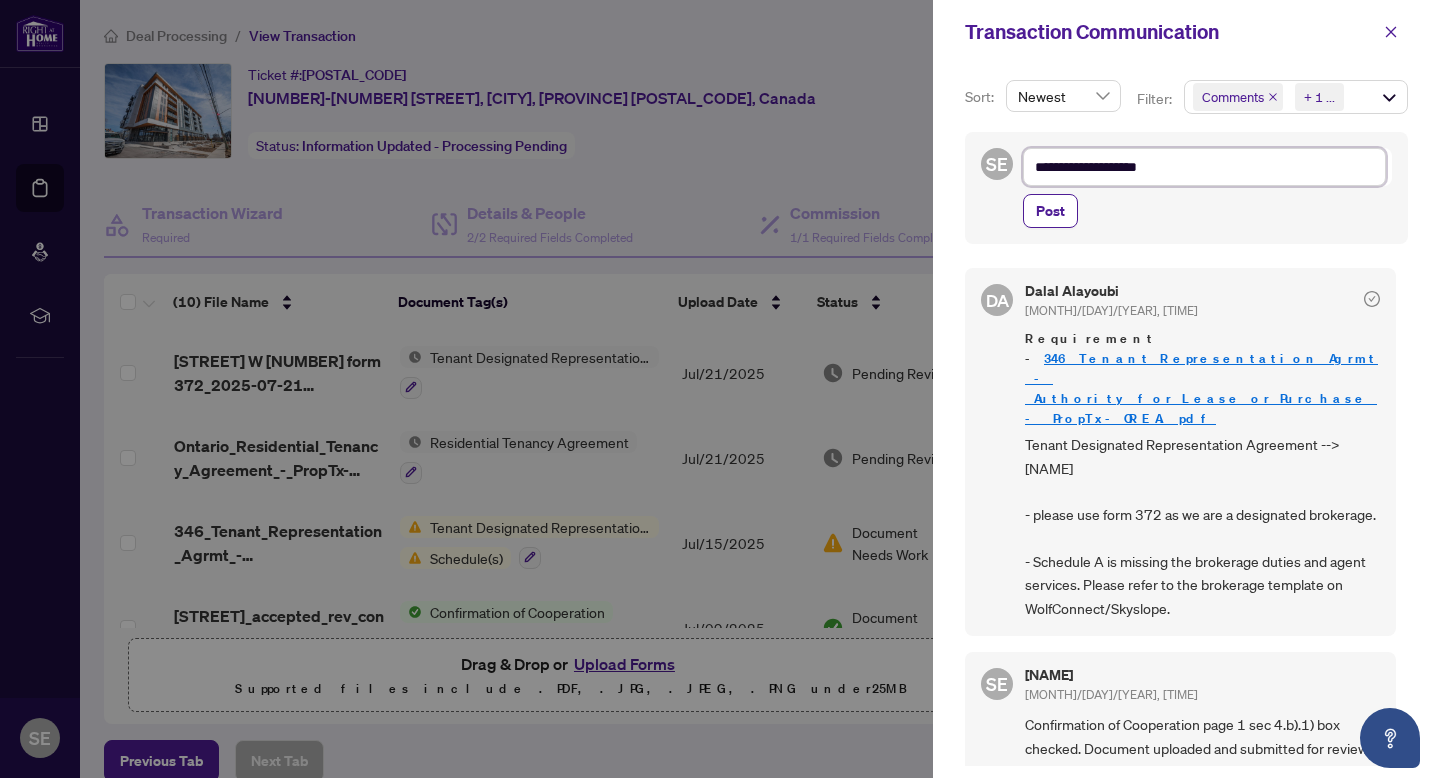 type on "**********" 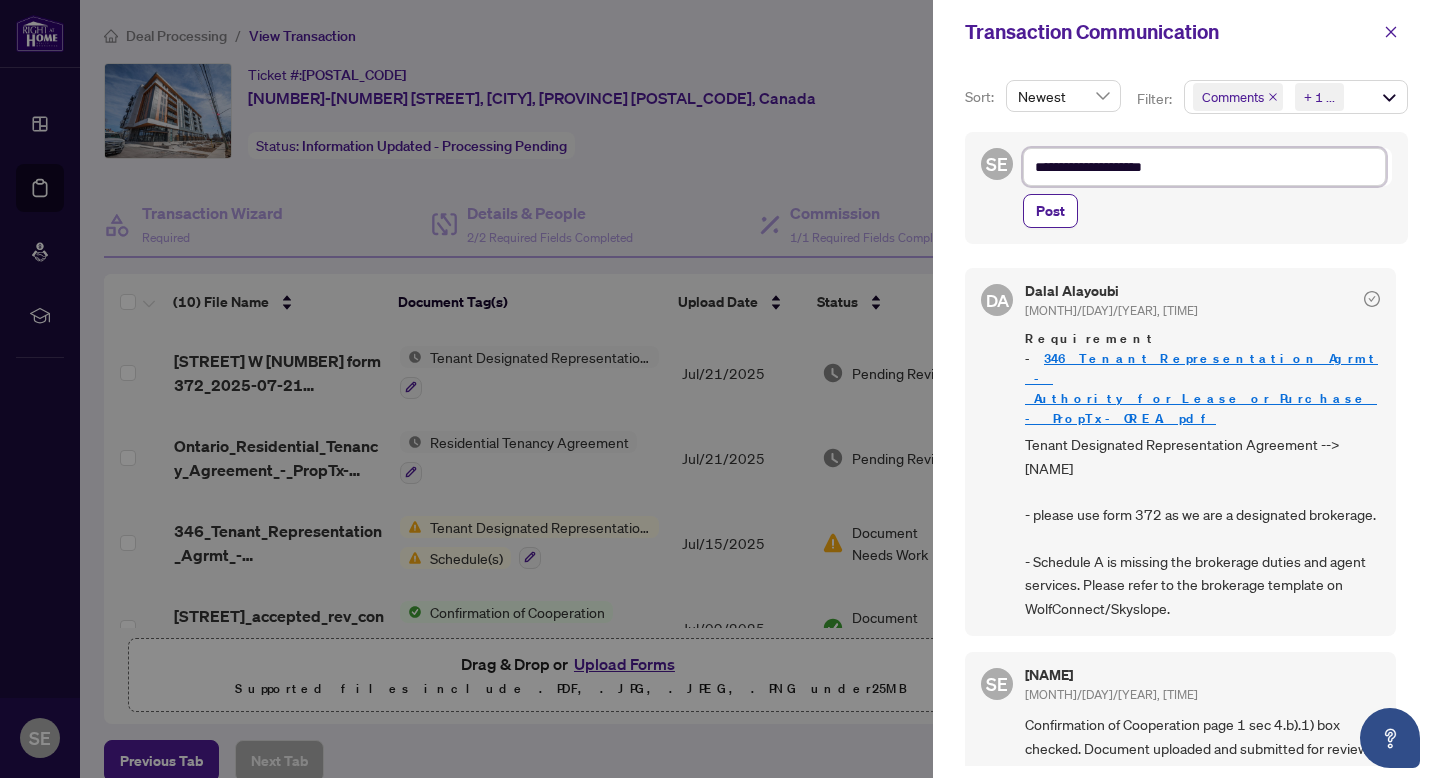 type on "**********" 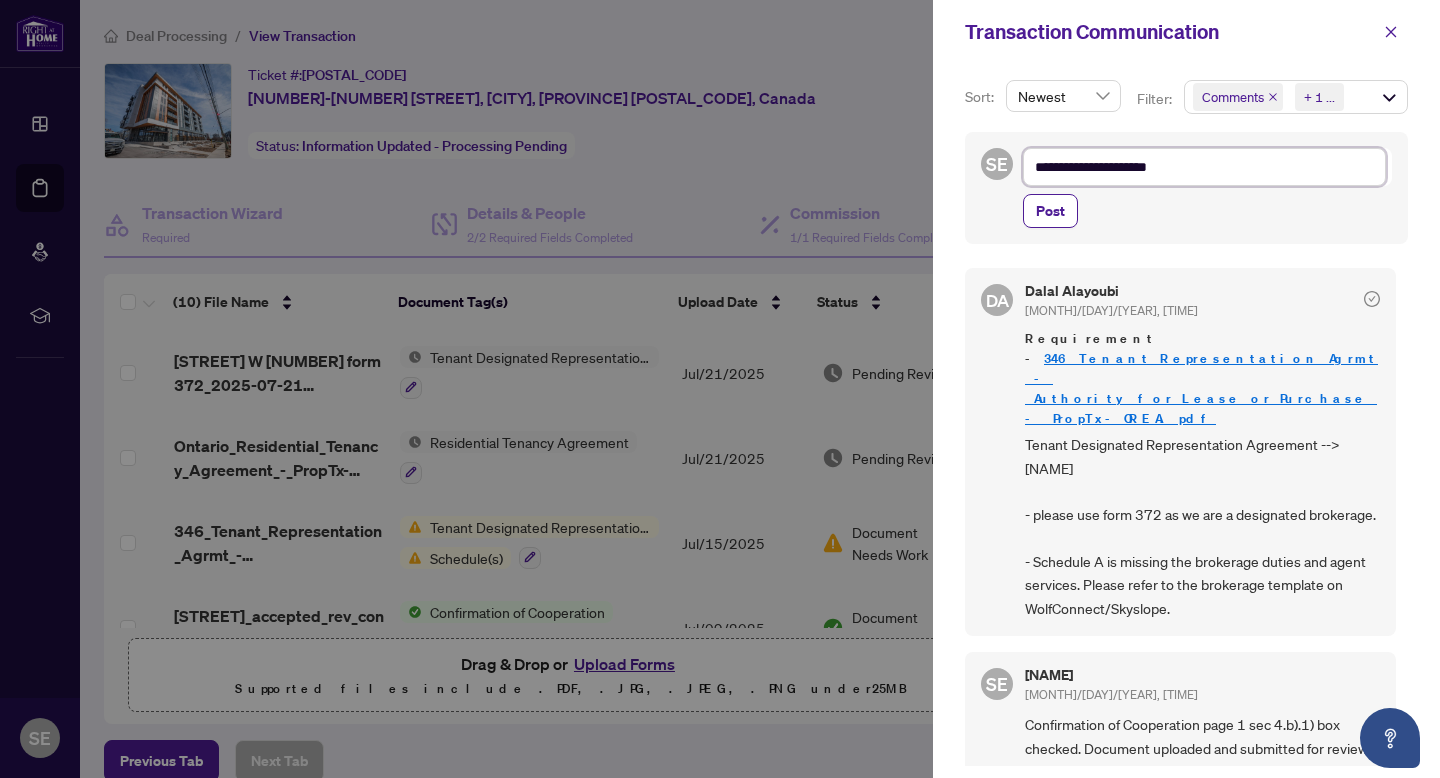 type on "**********" 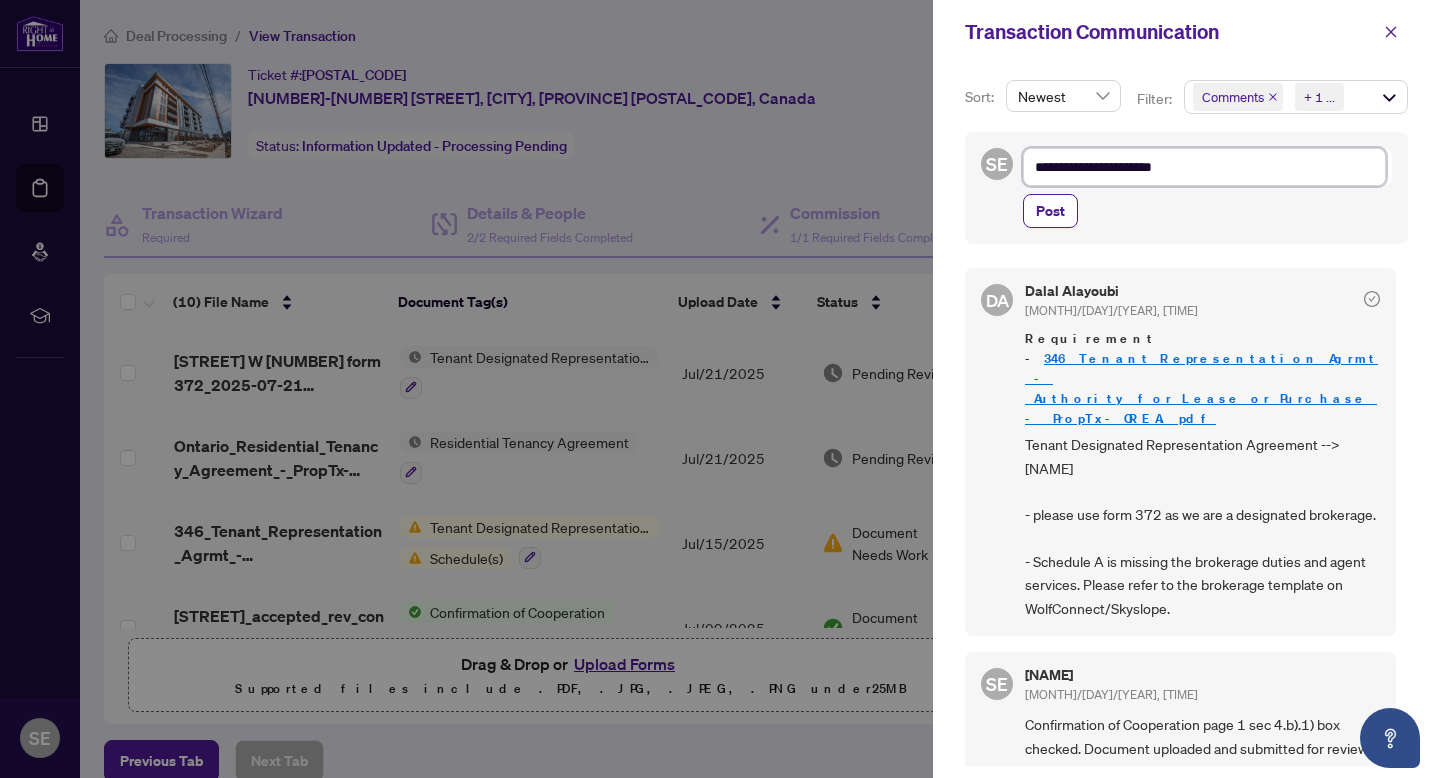 type on "**********" 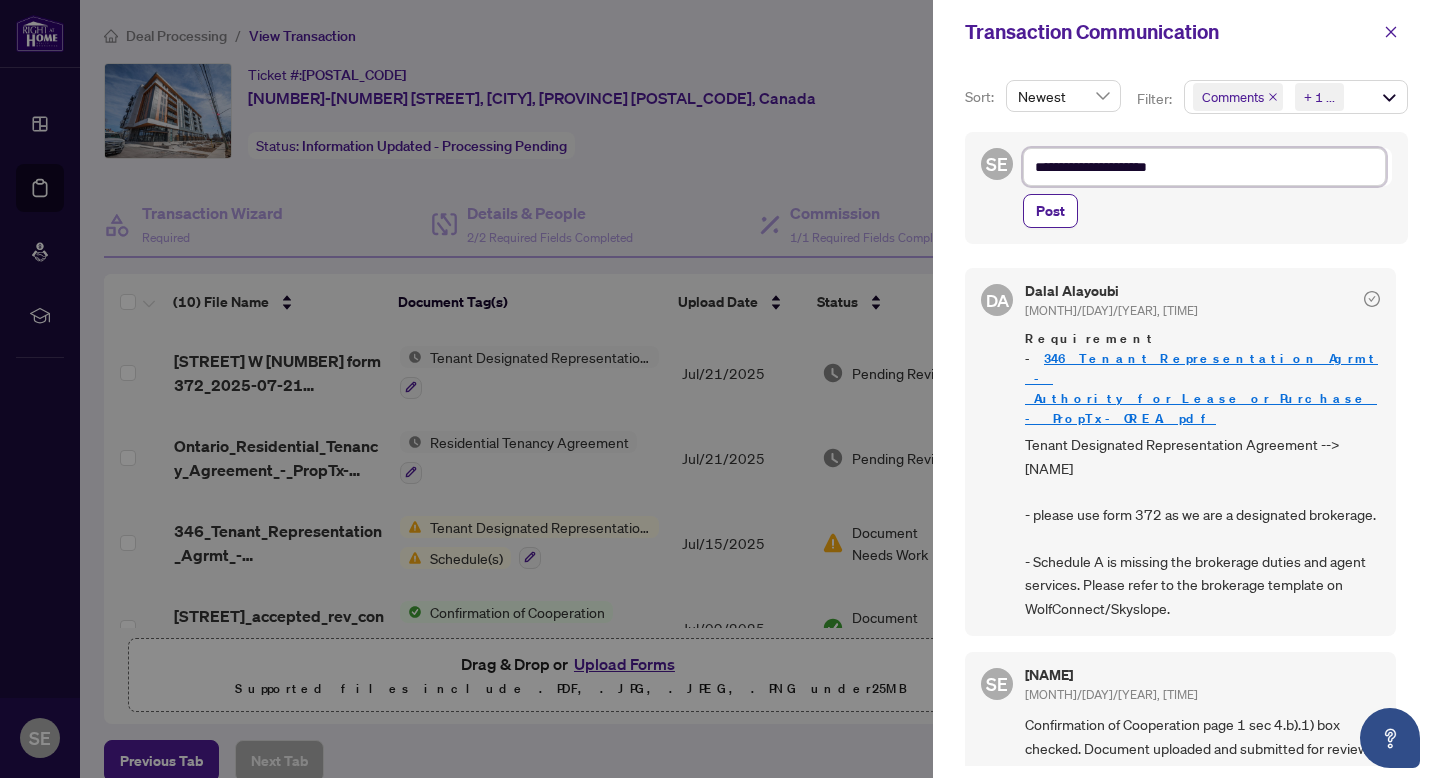 type on "**********" 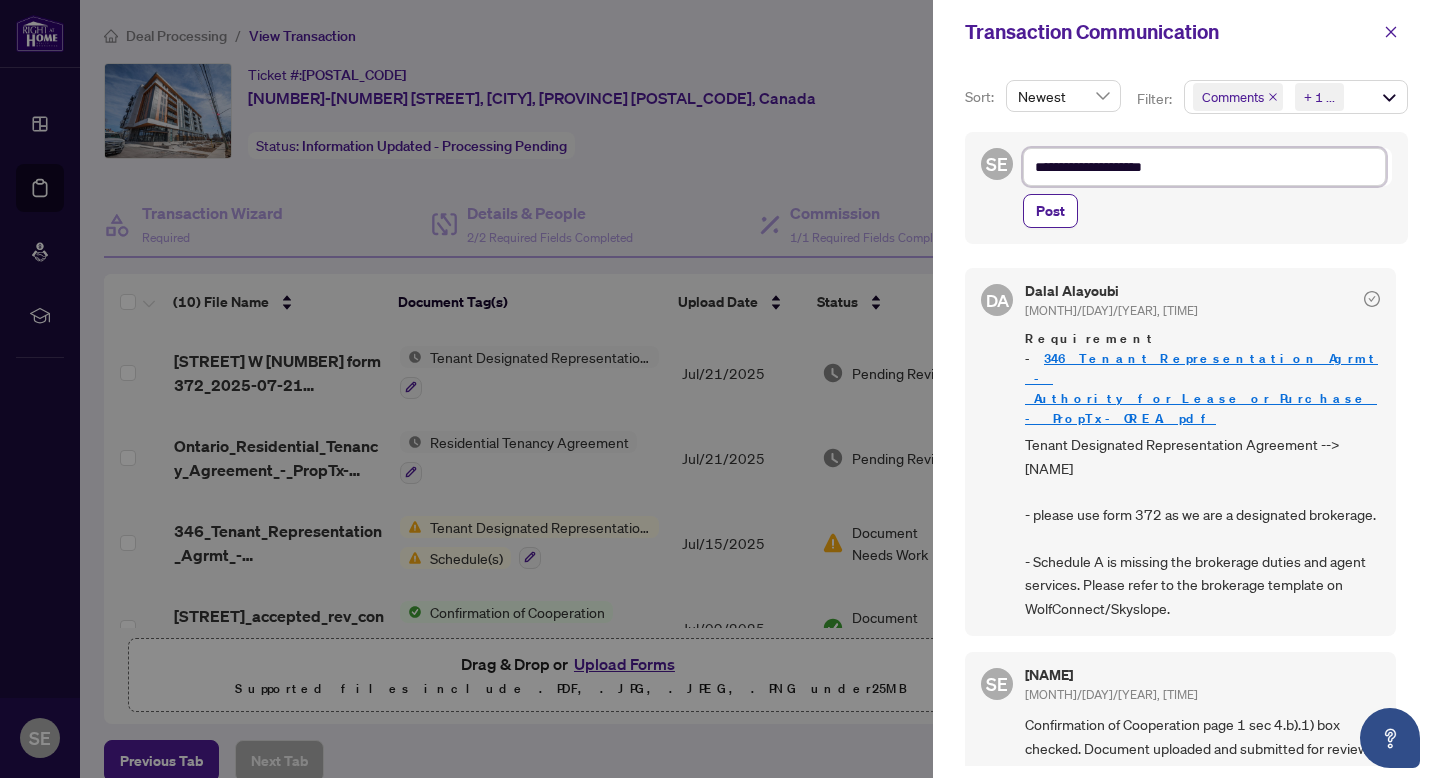 type on "**********" 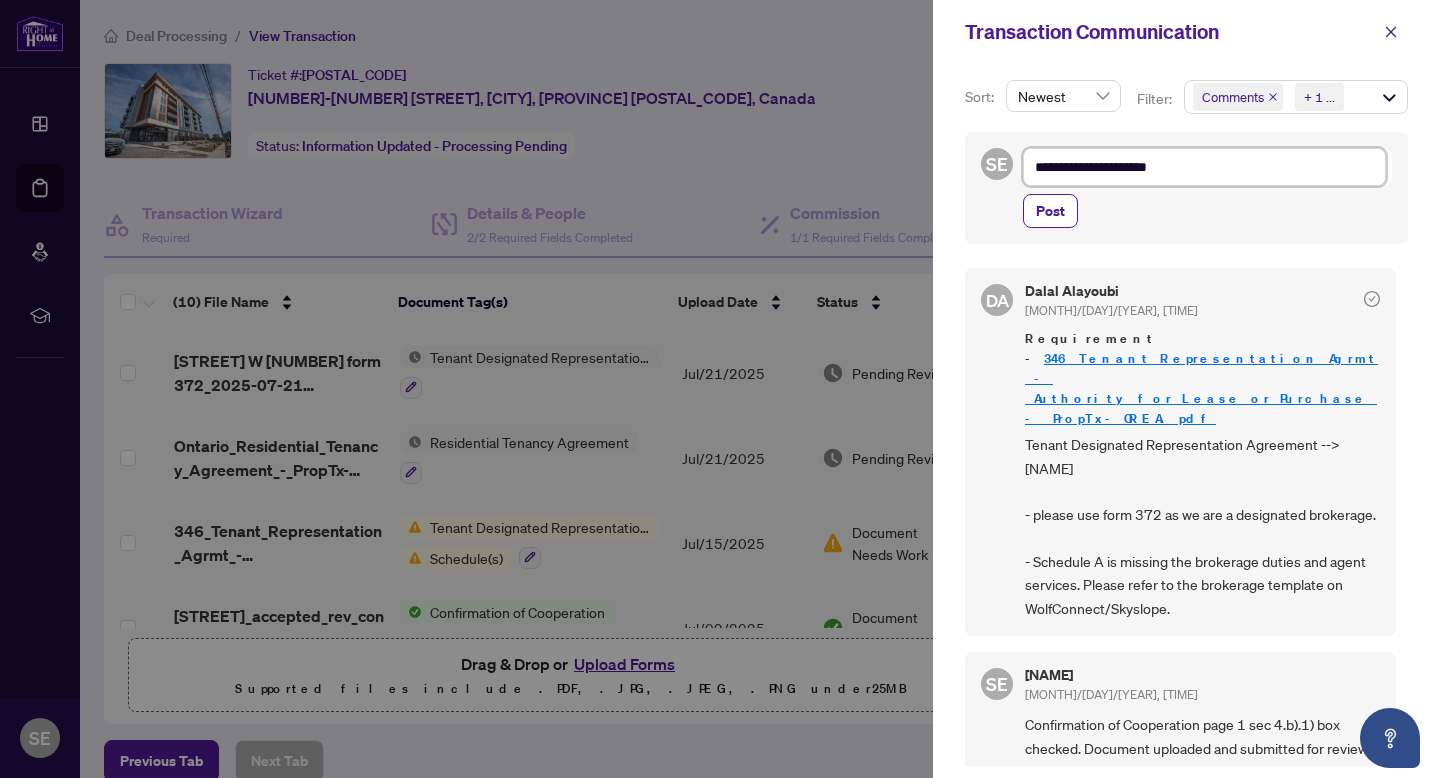 type on "**********" 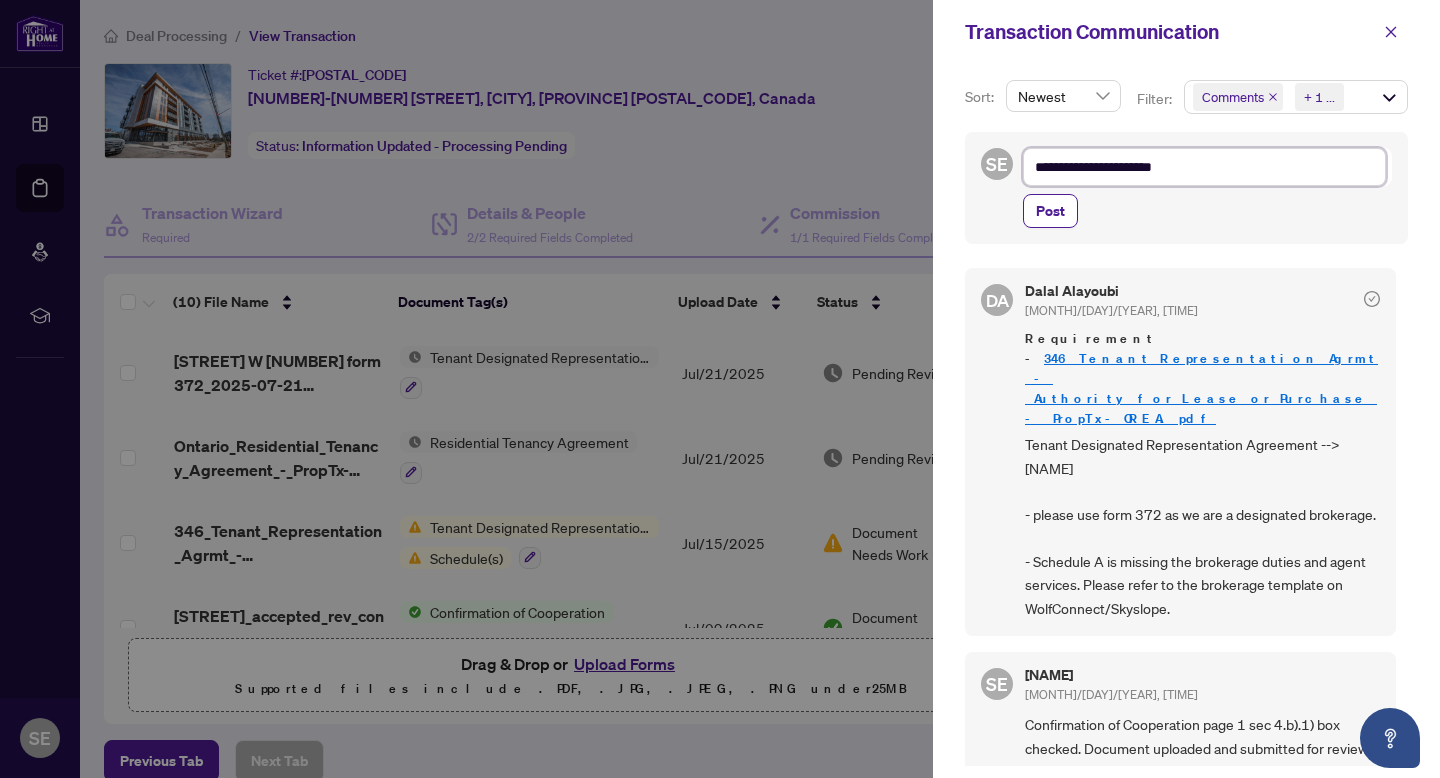 type on "**********" 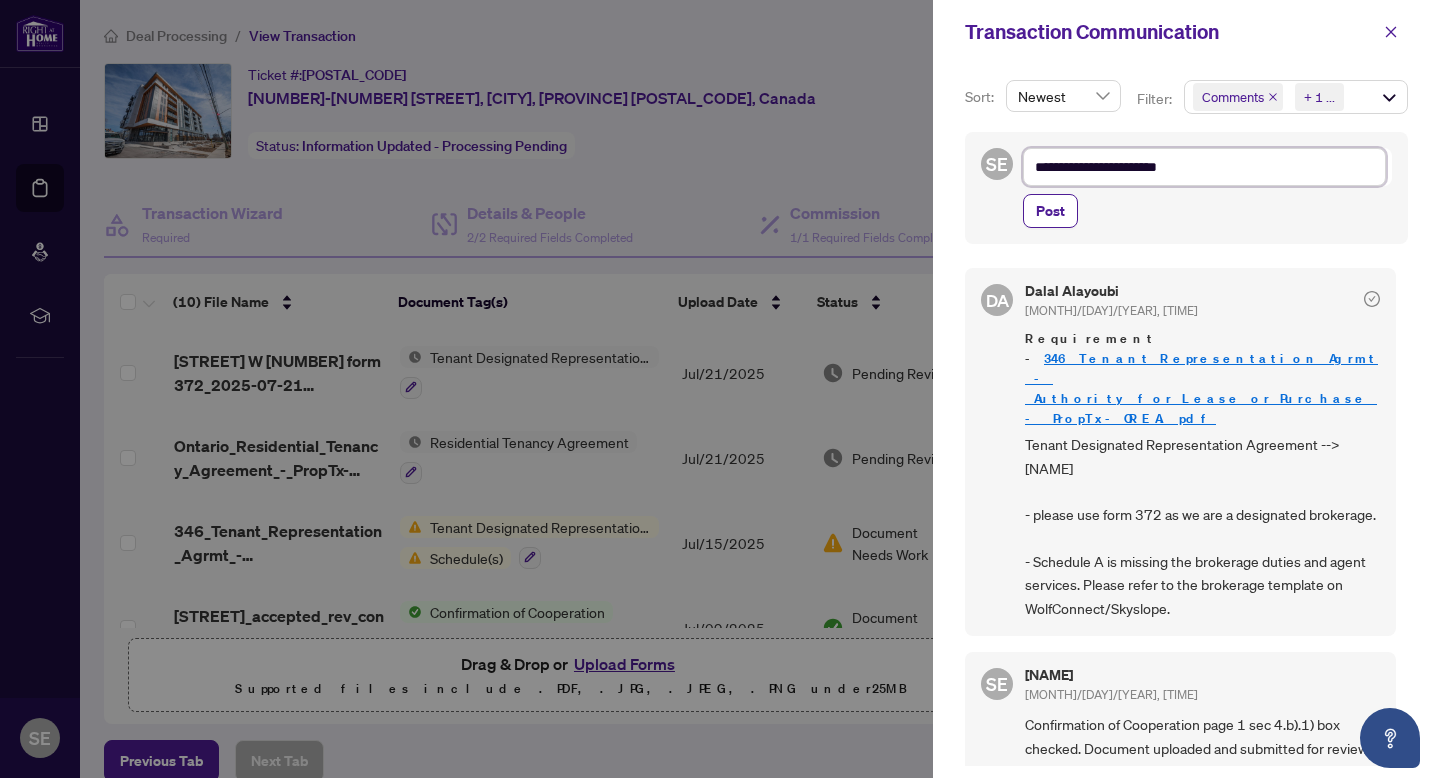 type on "**********" 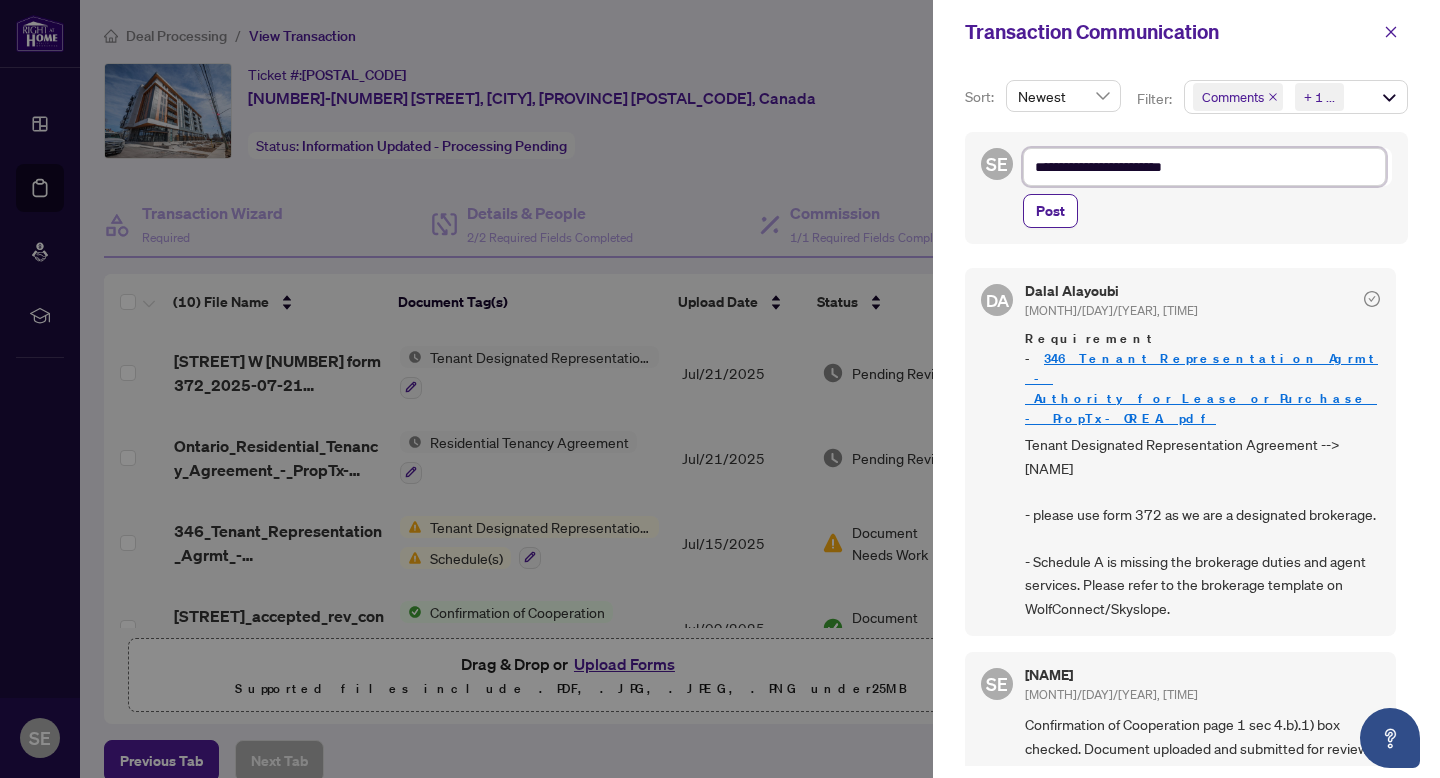 type on "**********" 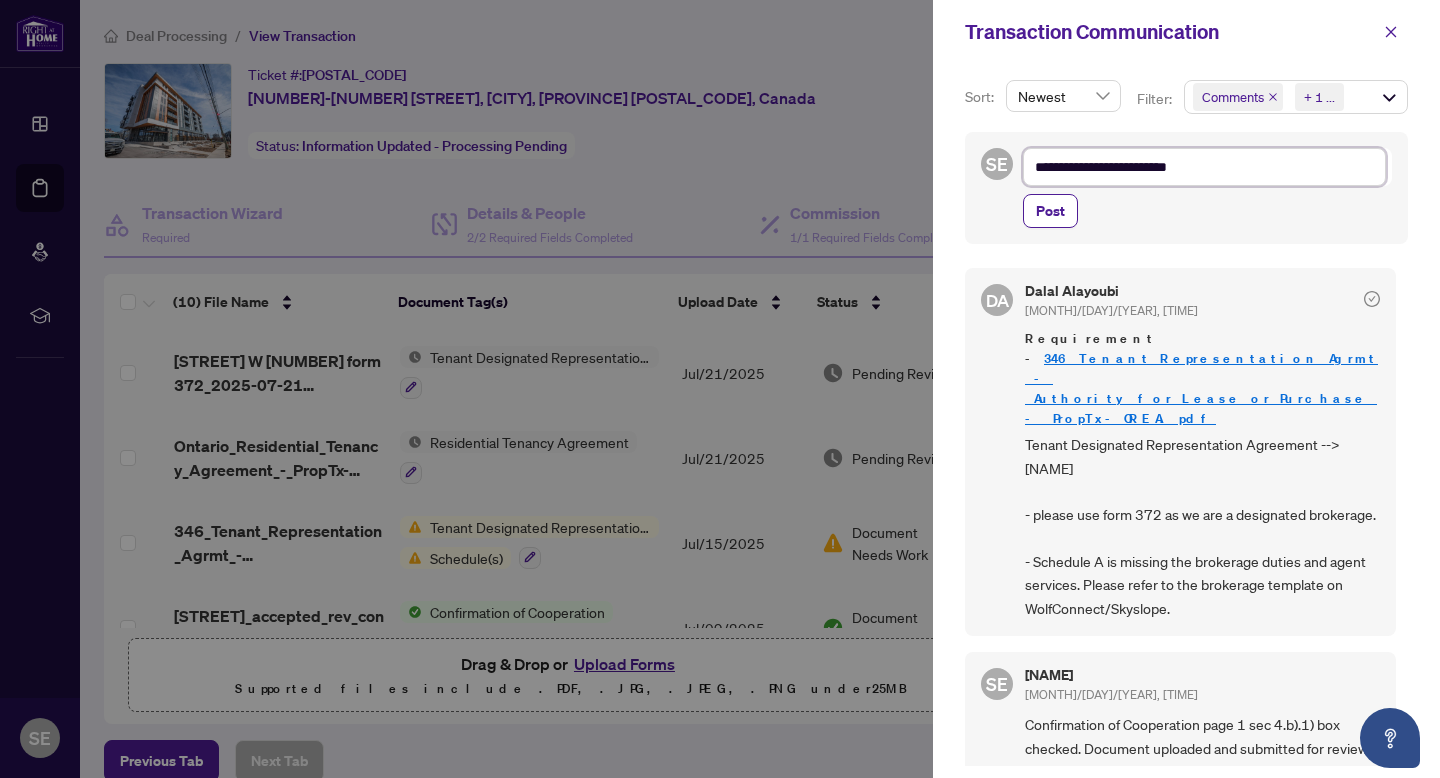 type on "**********" 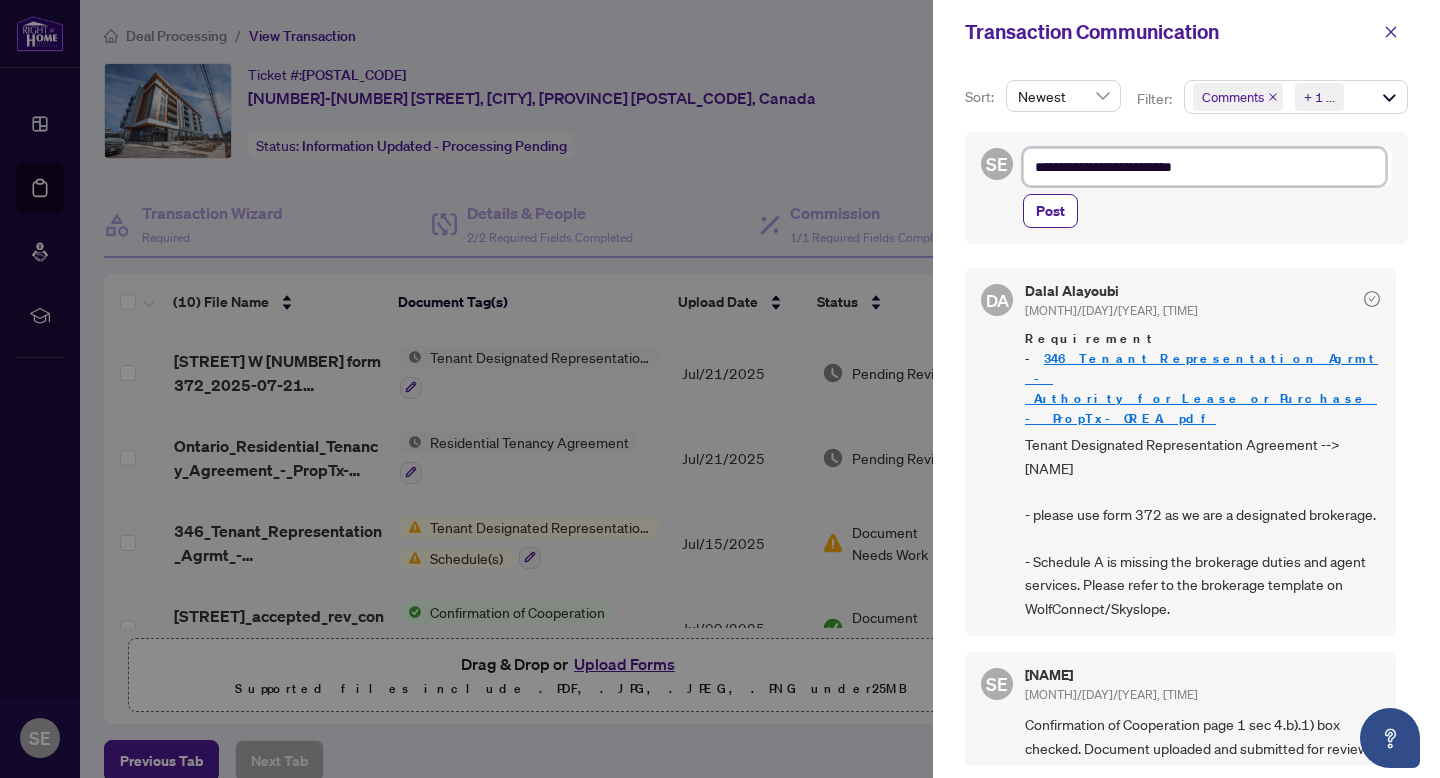 type on "**********" 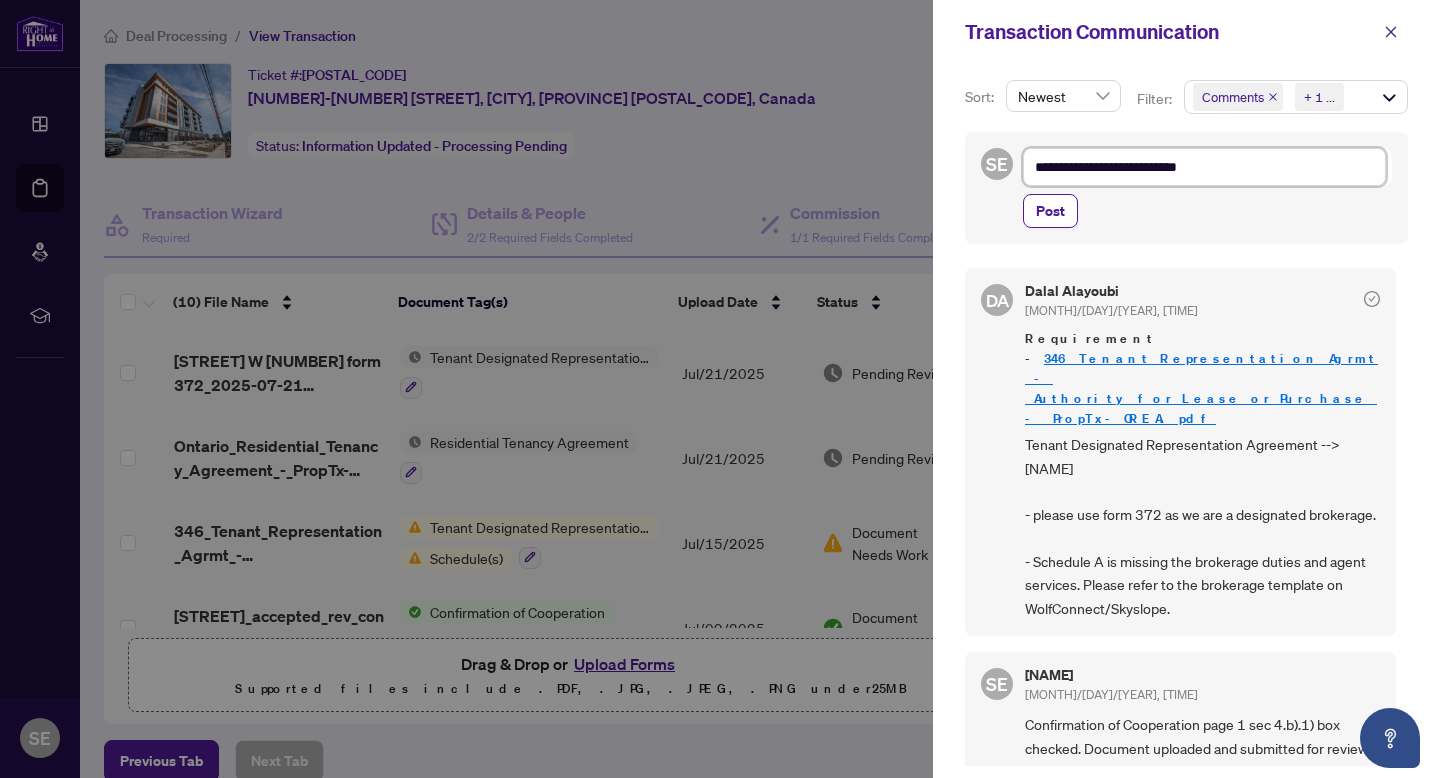 type on "**********" 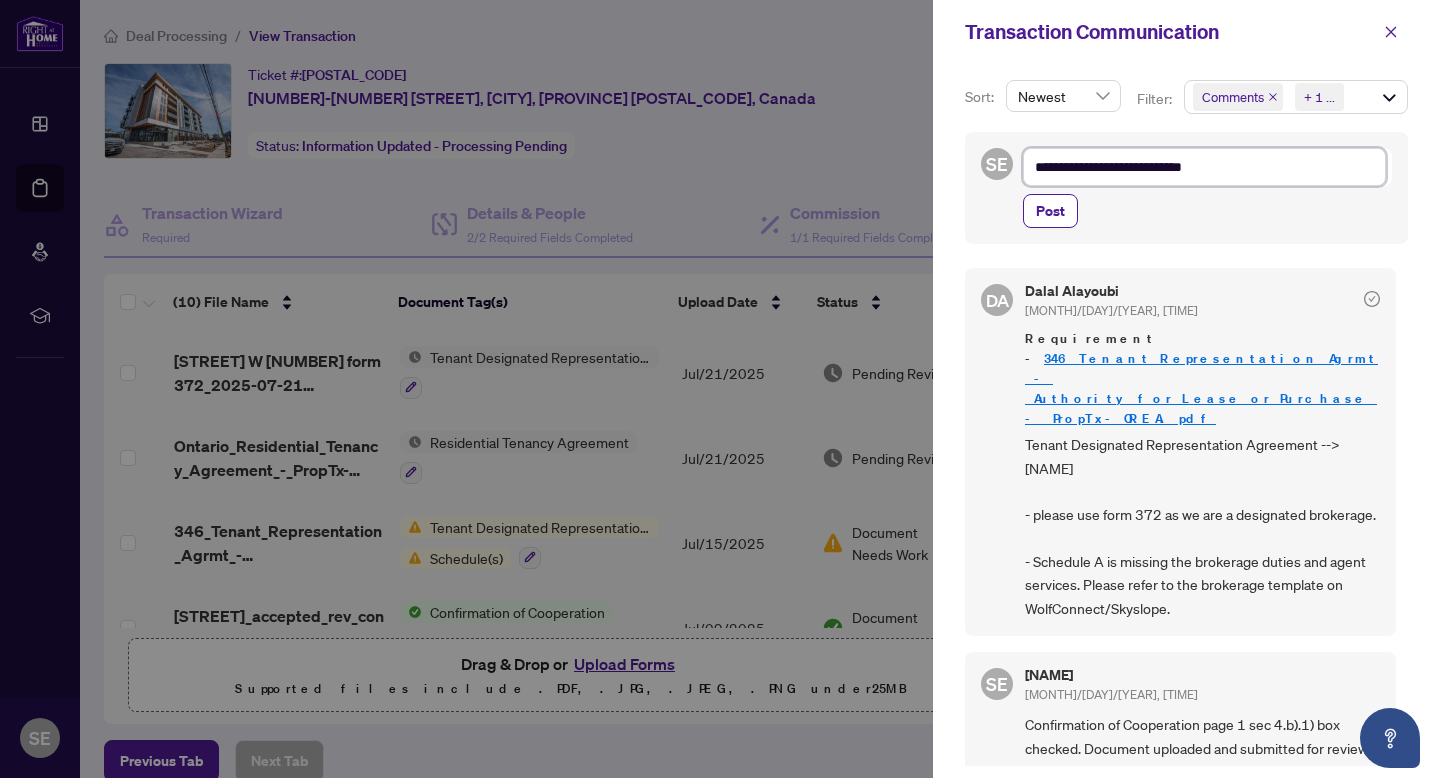 type on "**********" 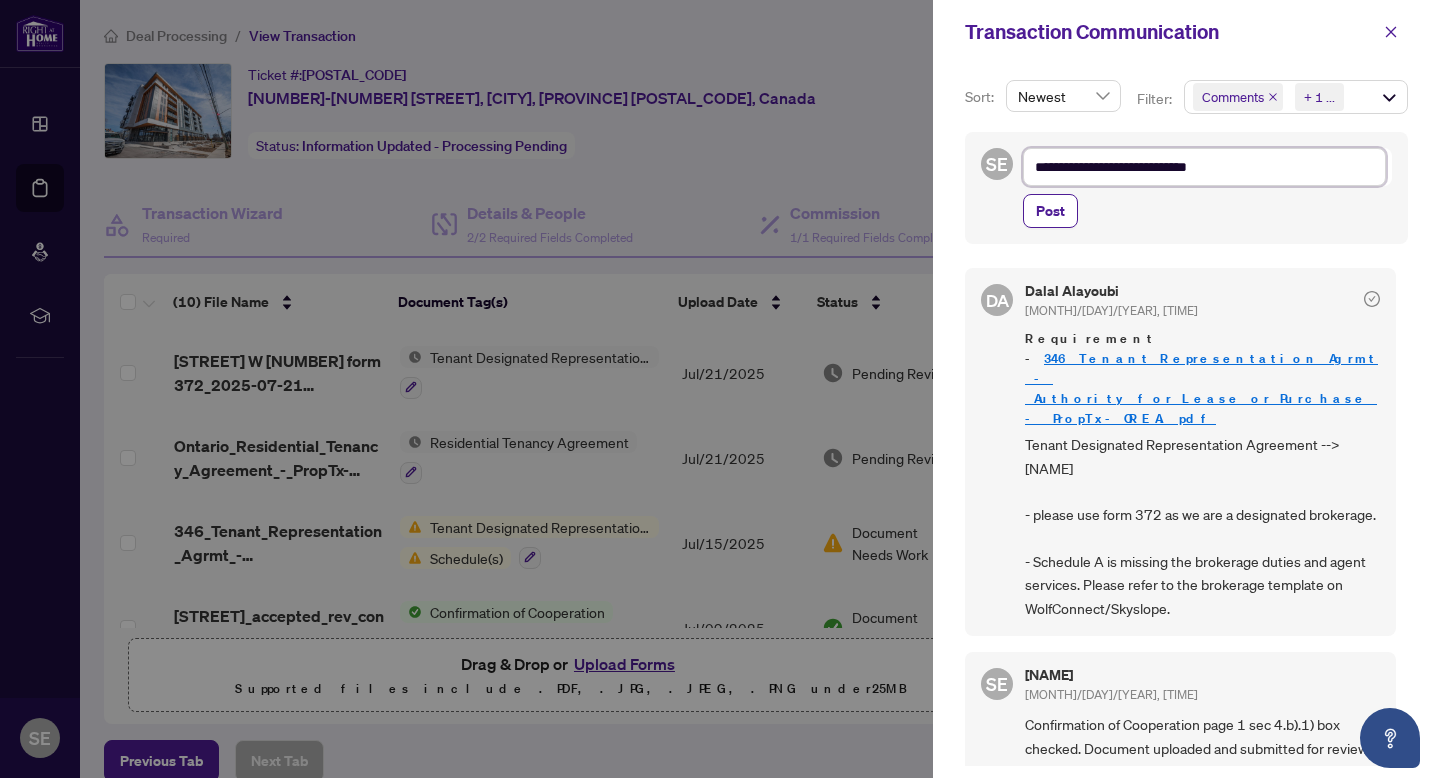 type on "**********" 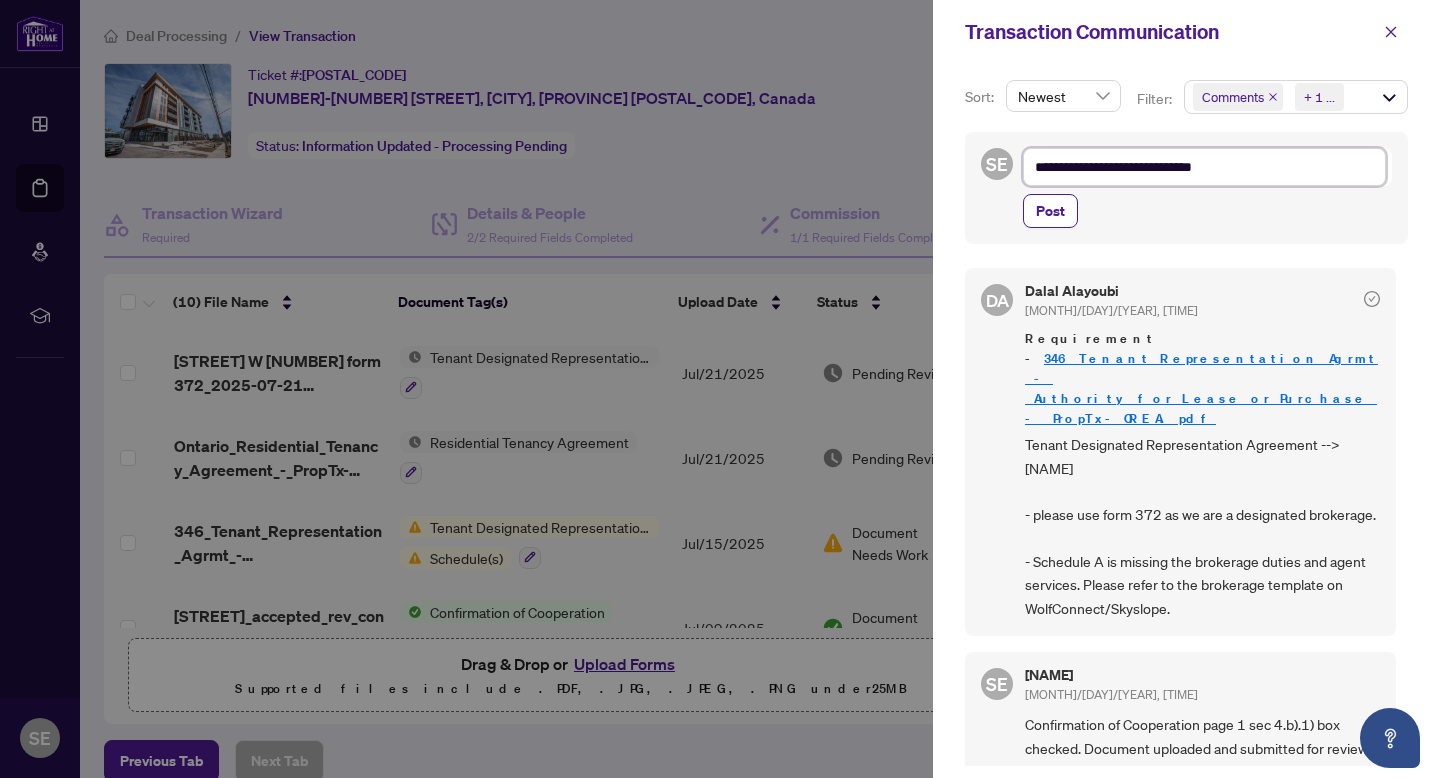 type on "**********" 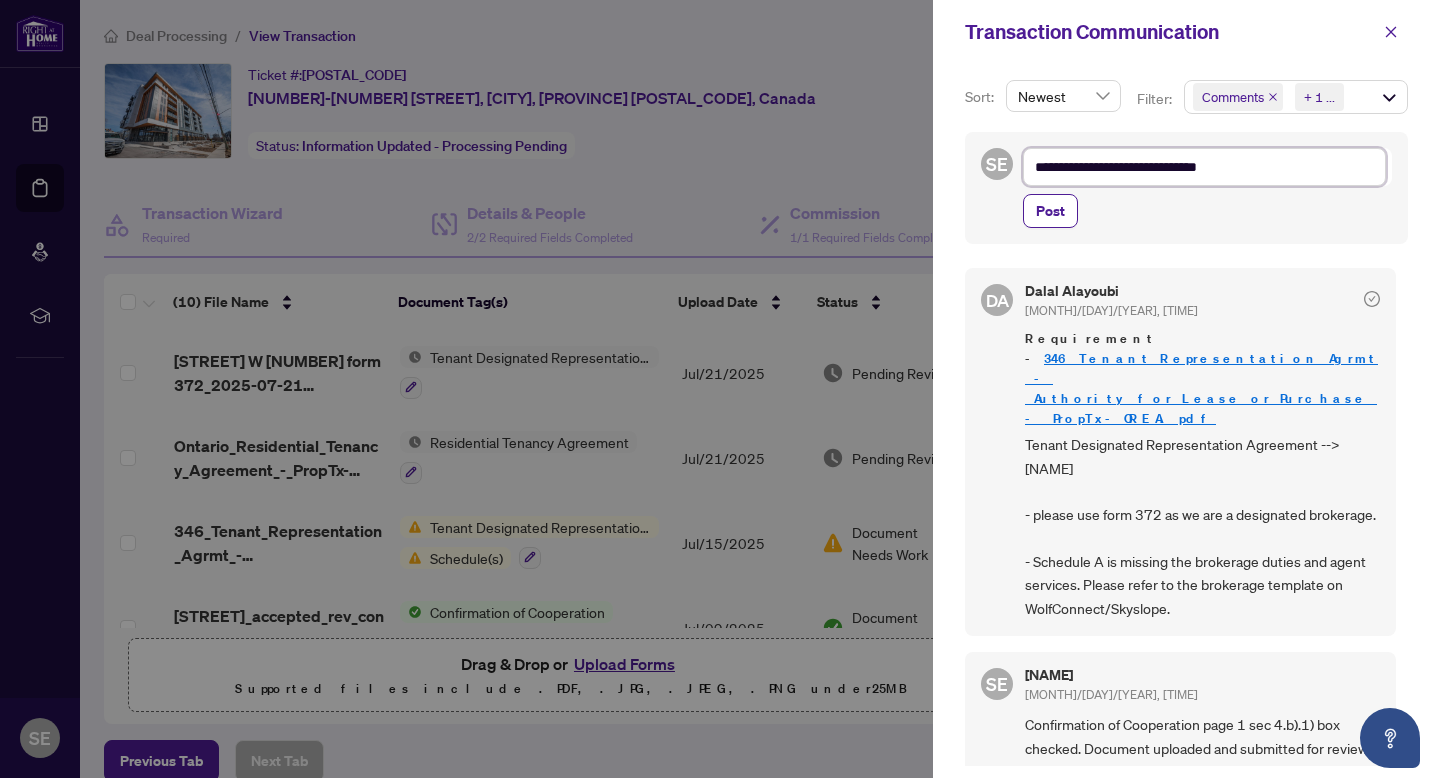 type on "**********" 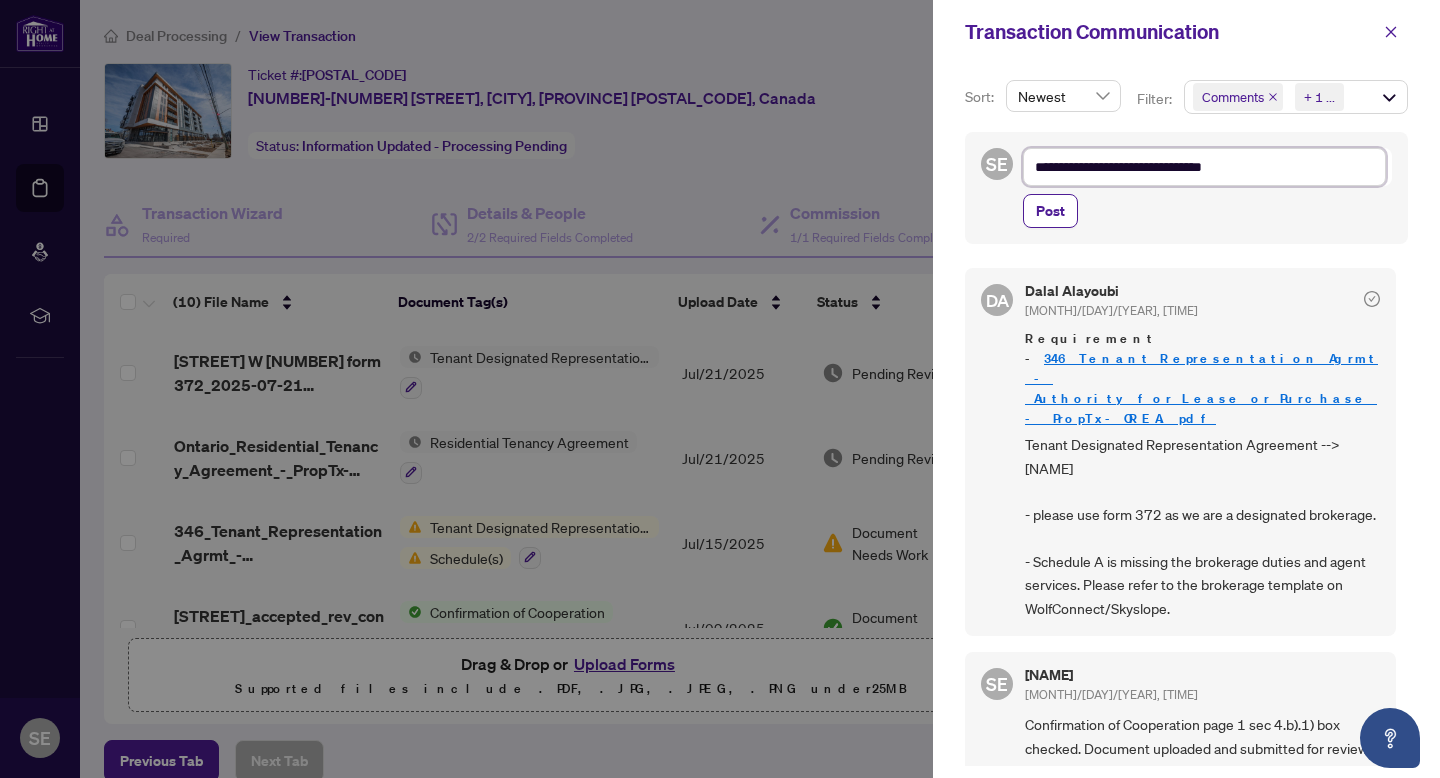 type on "**********" 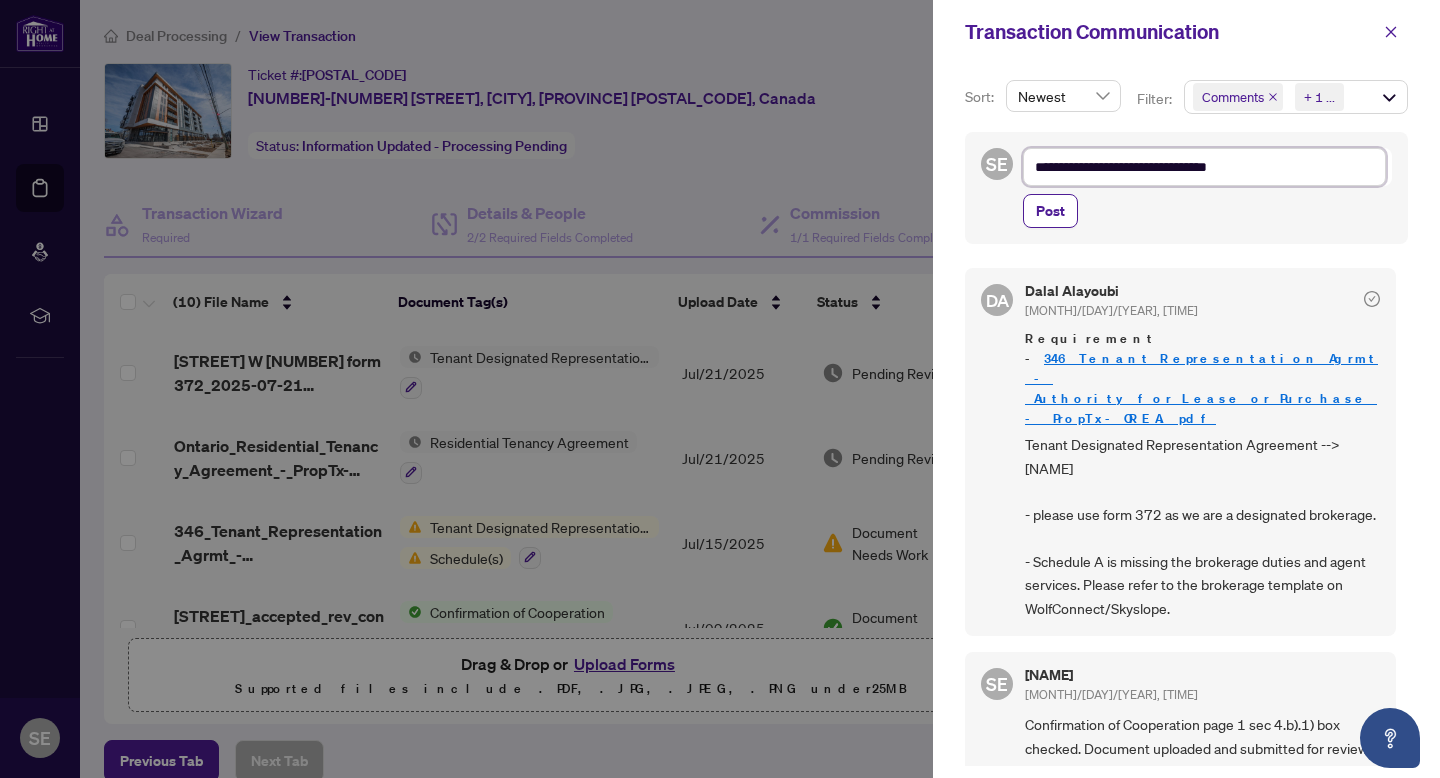 type on "**********" 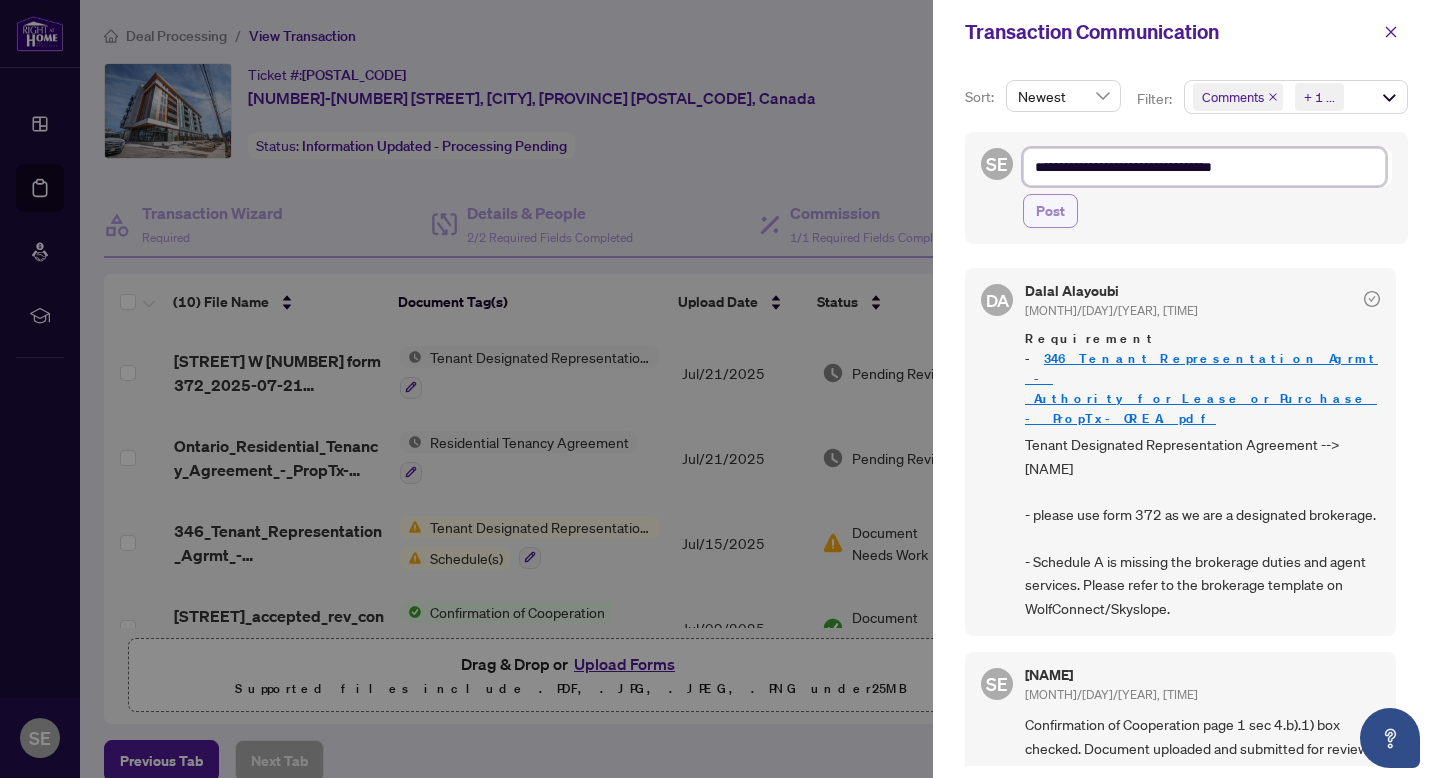 type on "**********" 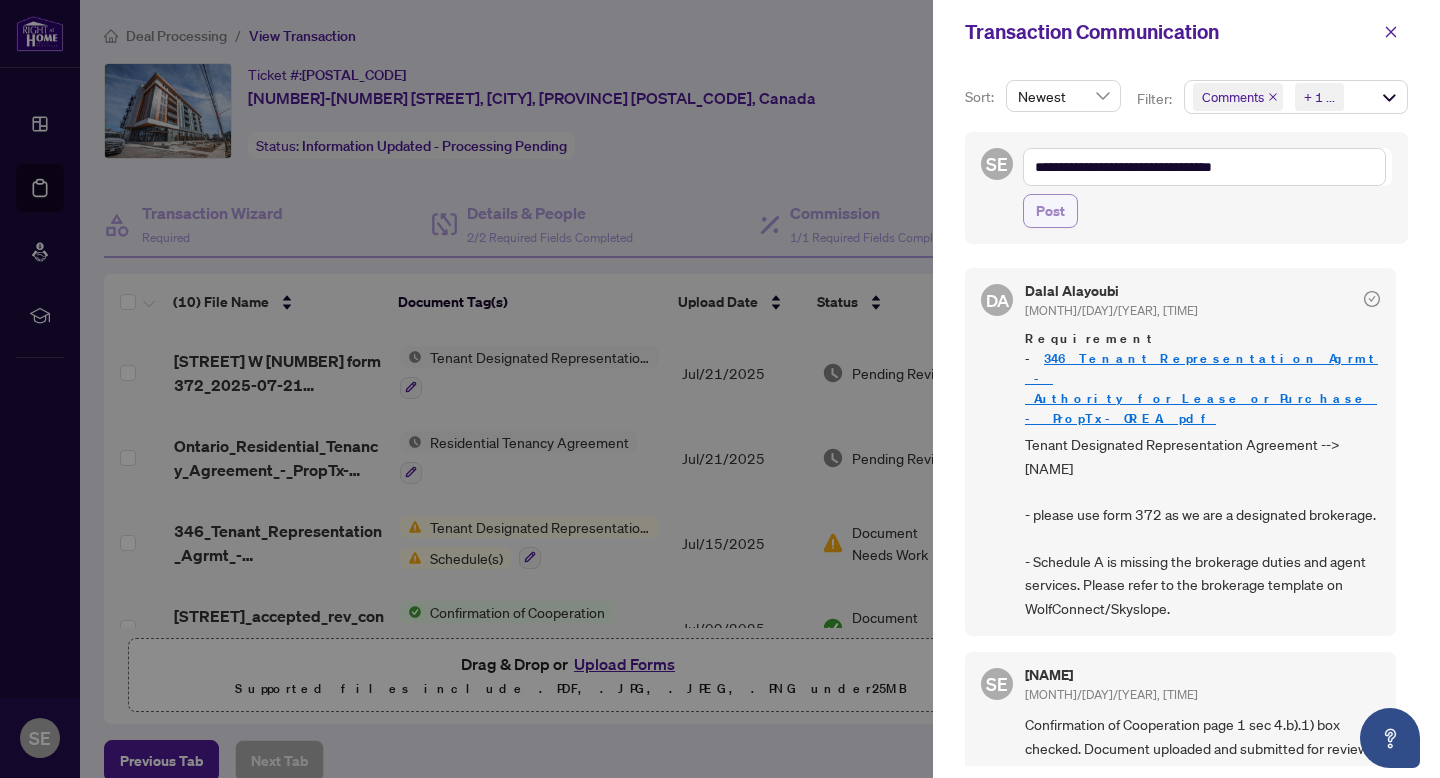 click on "Post" at bounding box center (1050, 211) 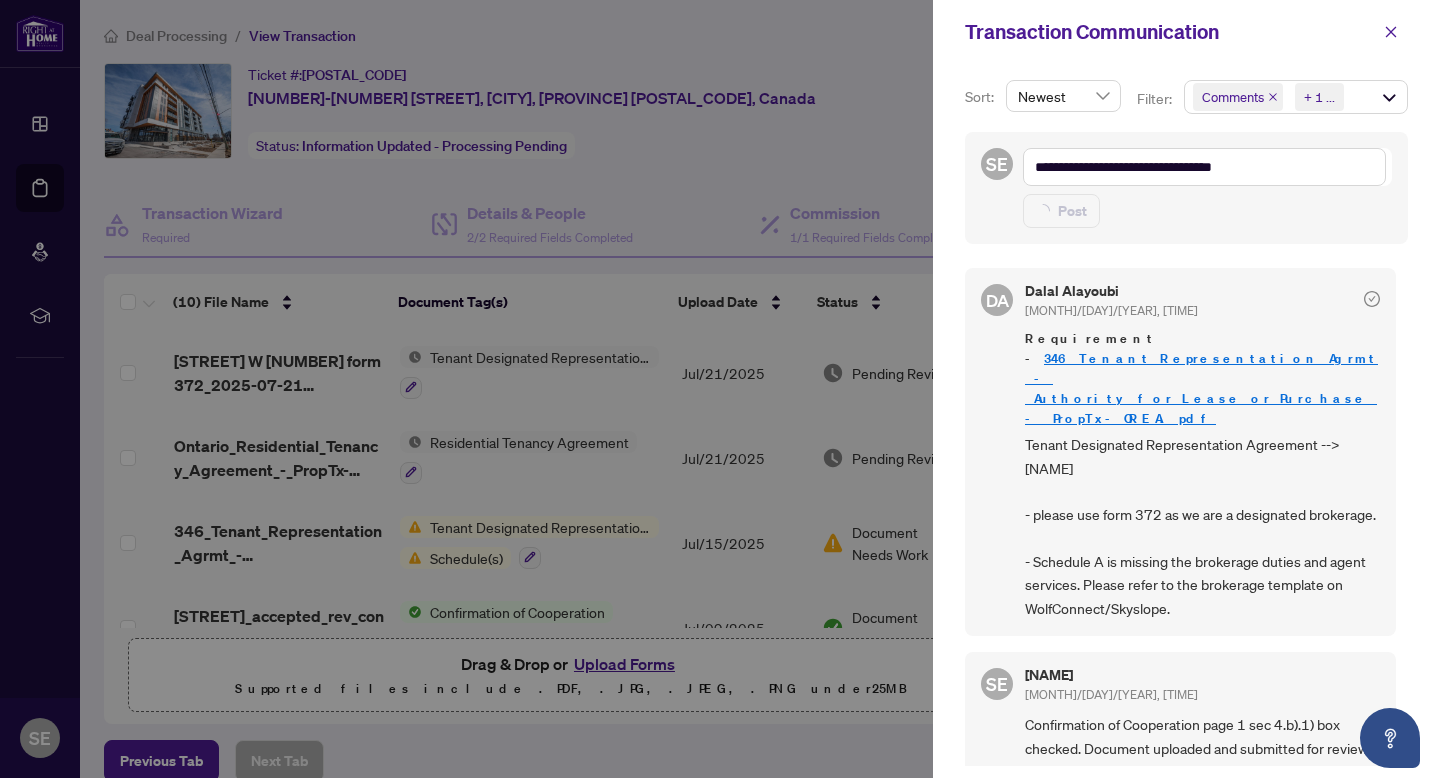 type 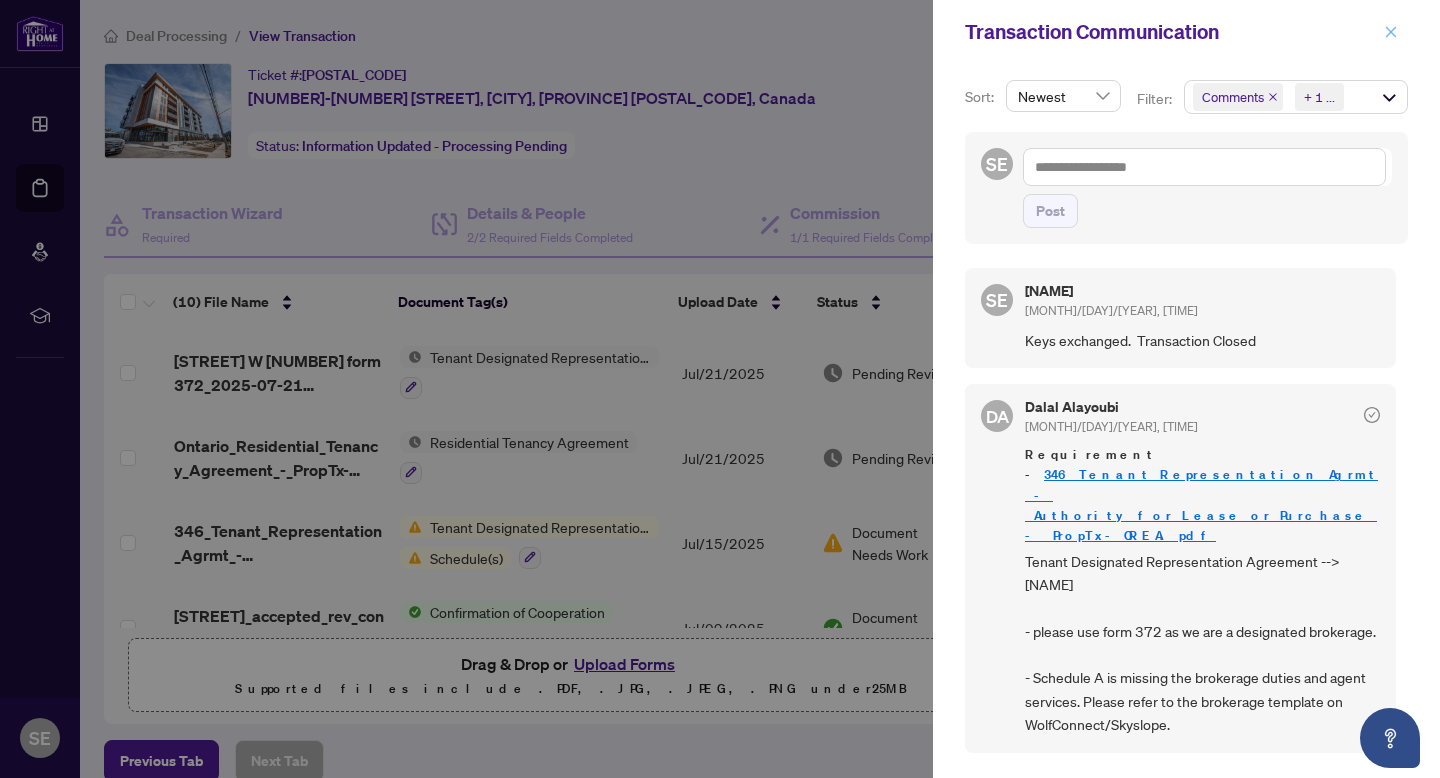 click 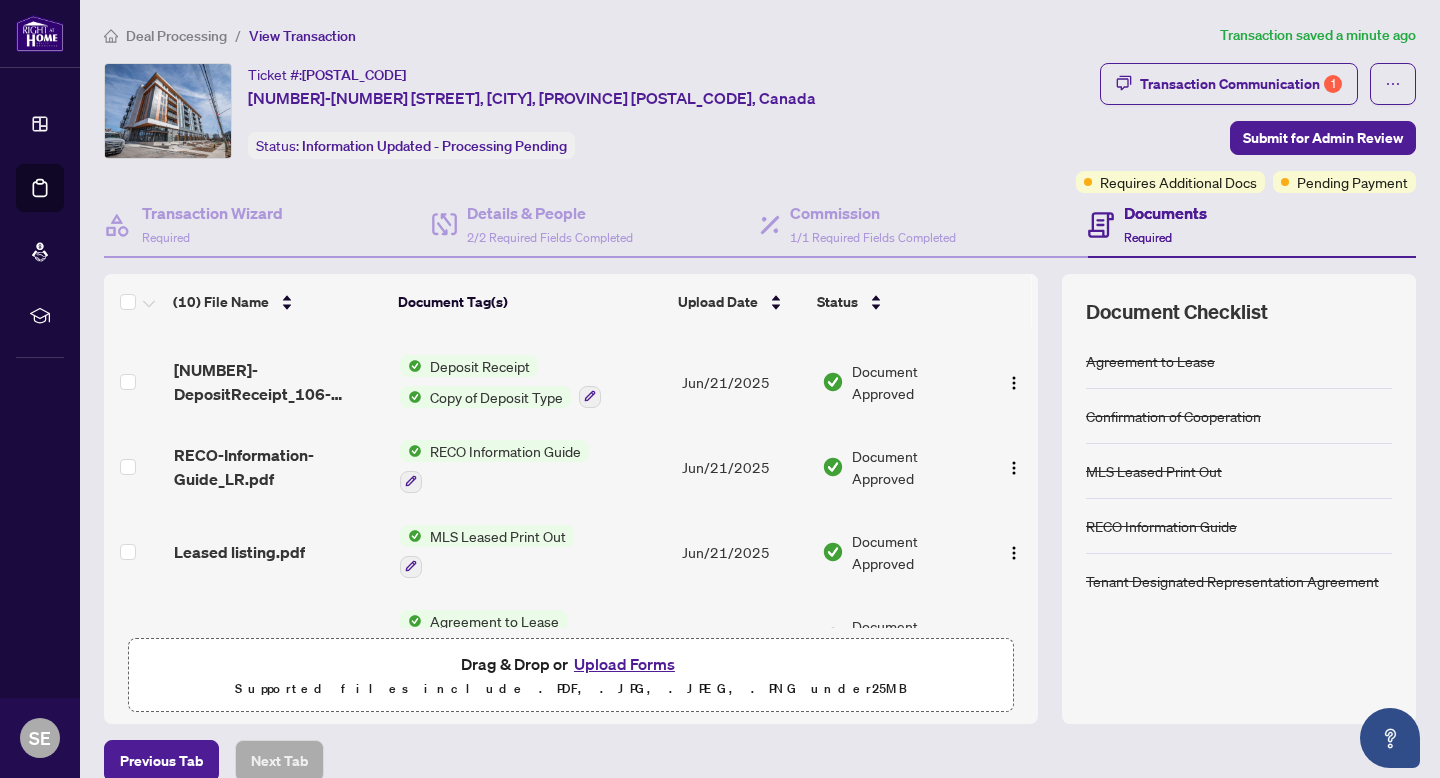 scroll, scrollTop: 532, scrollLeft: 0, axis: vertical 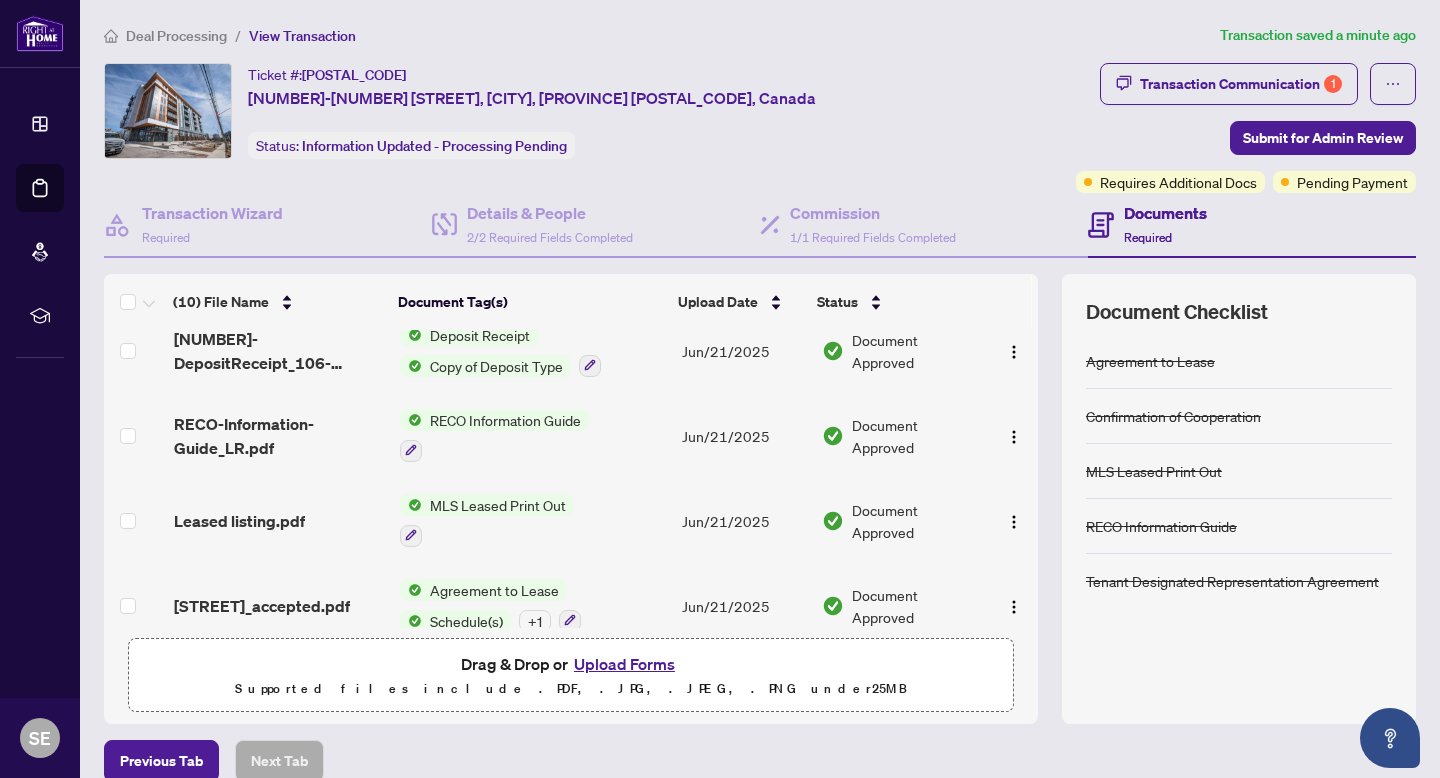 click on "MLS Leased Print Out" at bounding box center (498, 505) 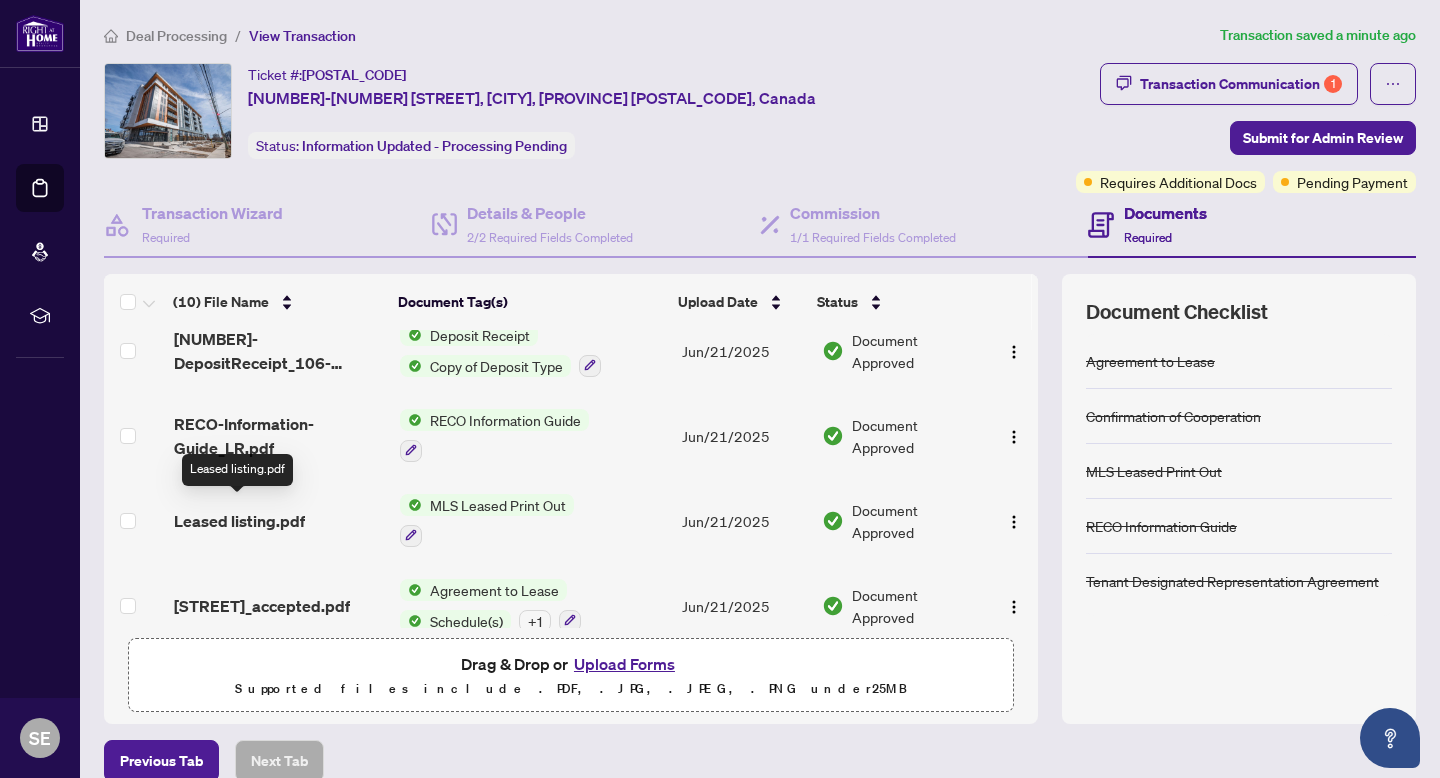 click on "Leased listing.pdf" at bounding box center [239, 521] 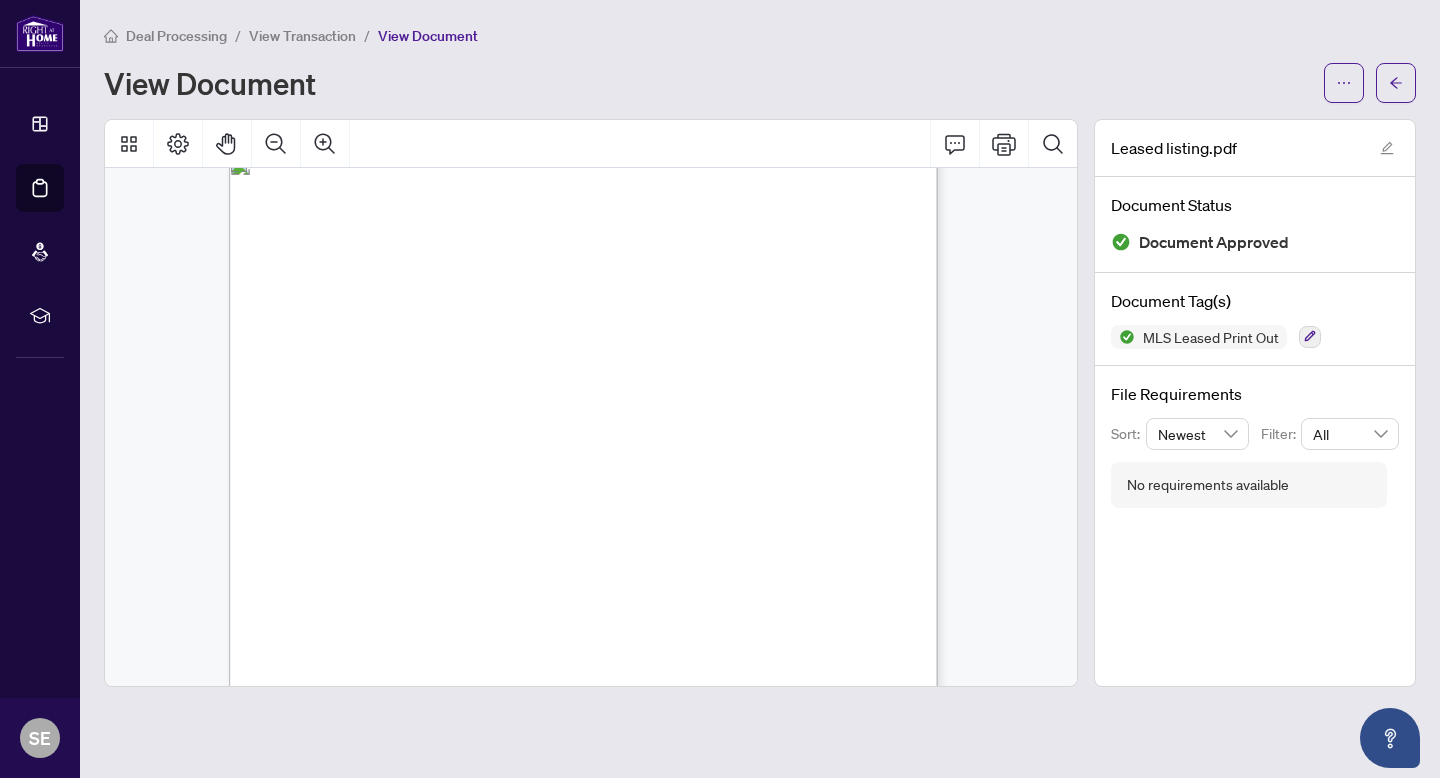 scroll, scrollTop: 30, scrollLeft: 0, axis: vertical 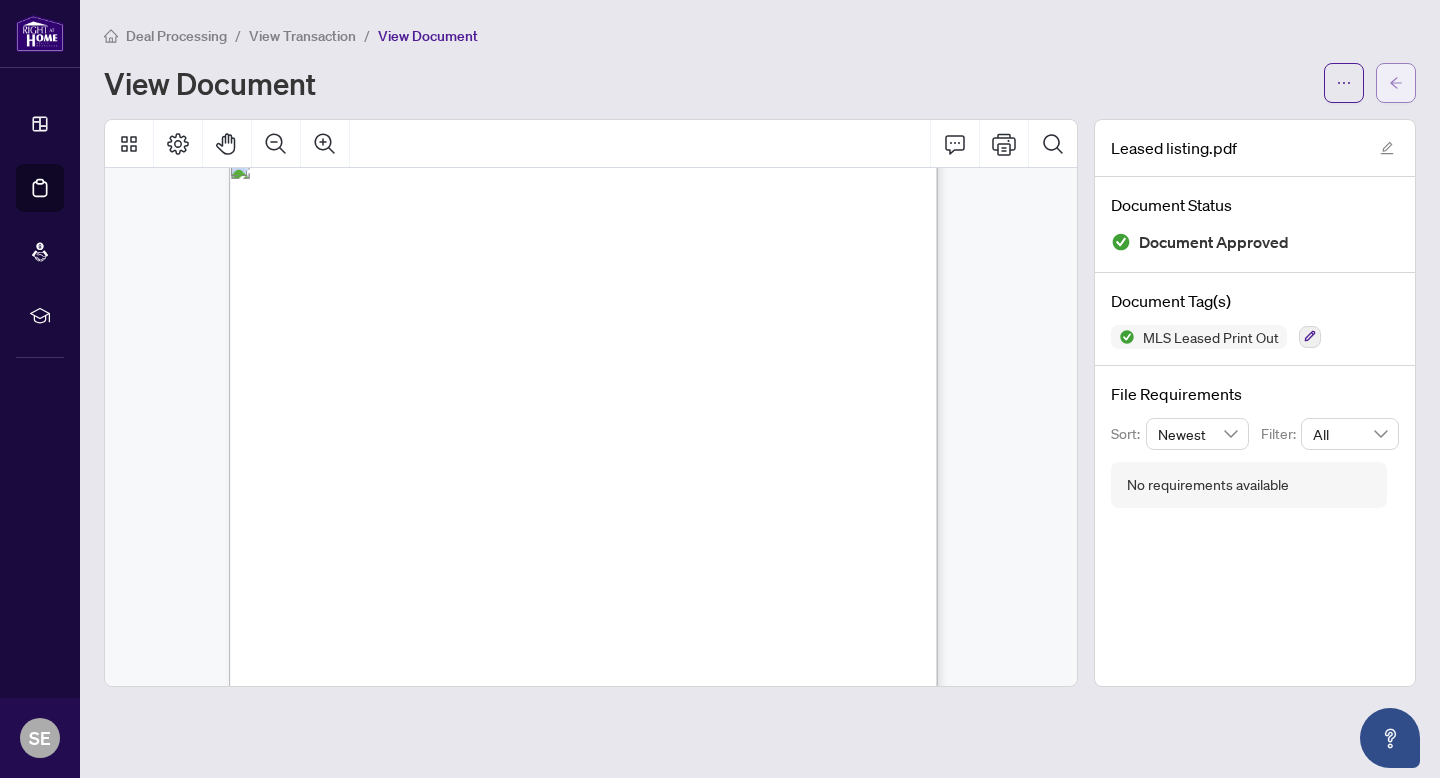 click at bounding box center (1396, 83) 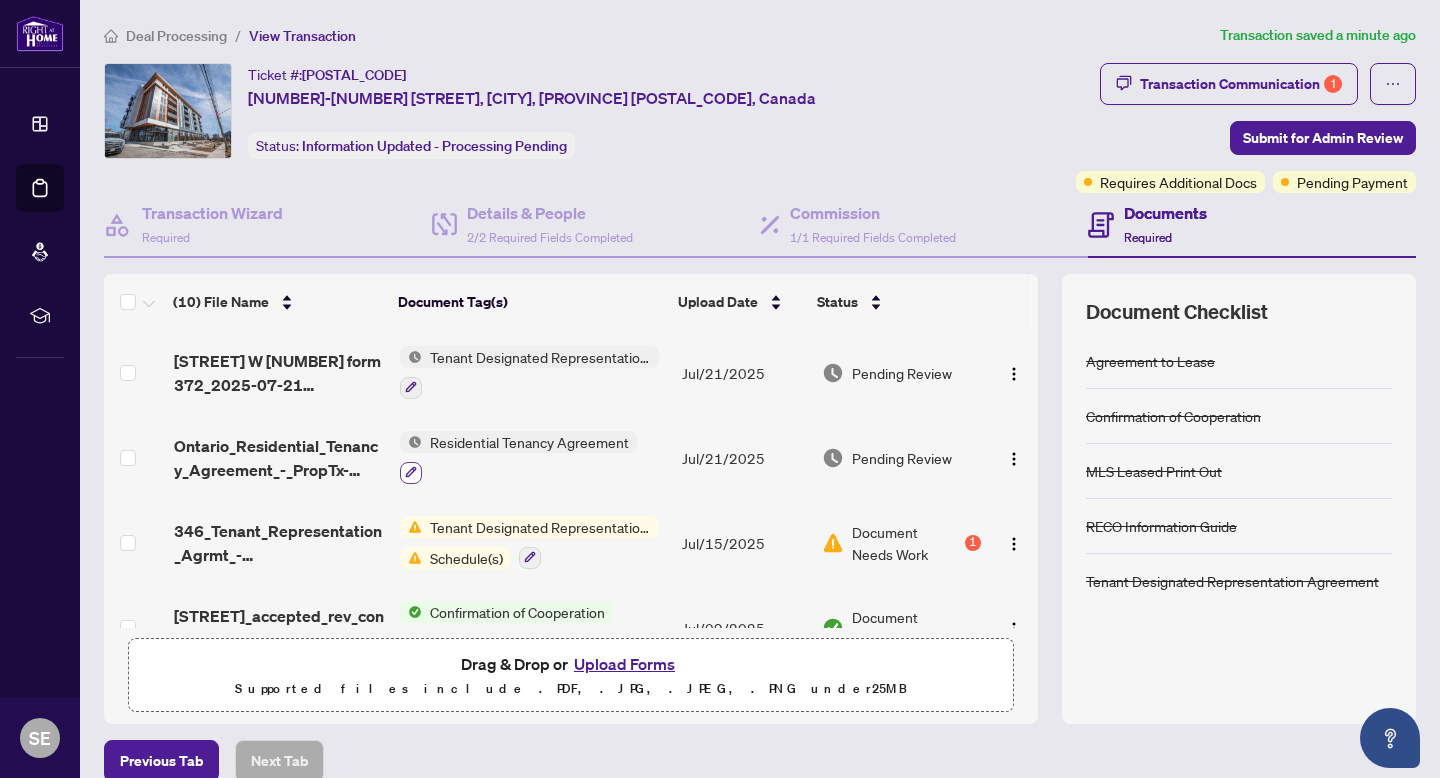 click 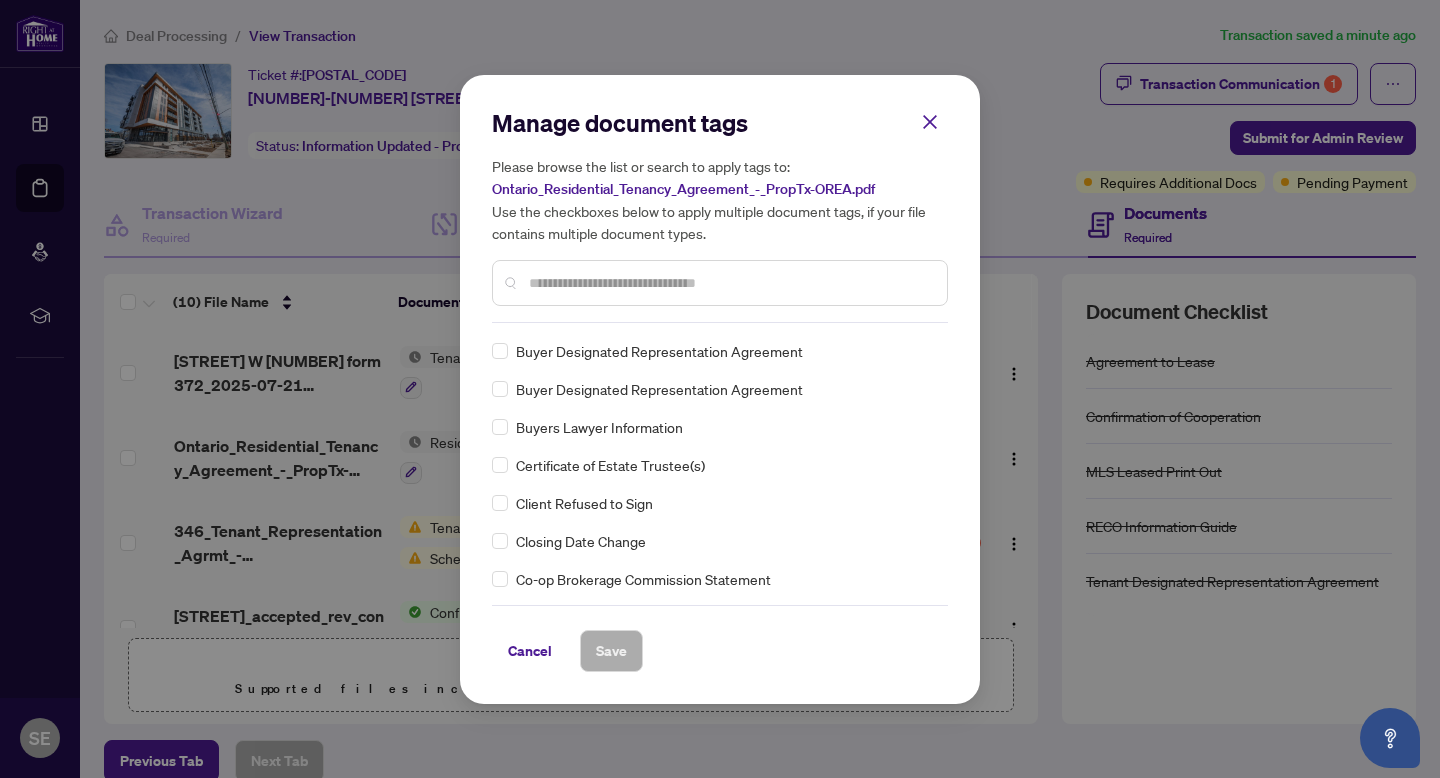scroll, scrollTop: 0, scrollLeft: 0, axis: both 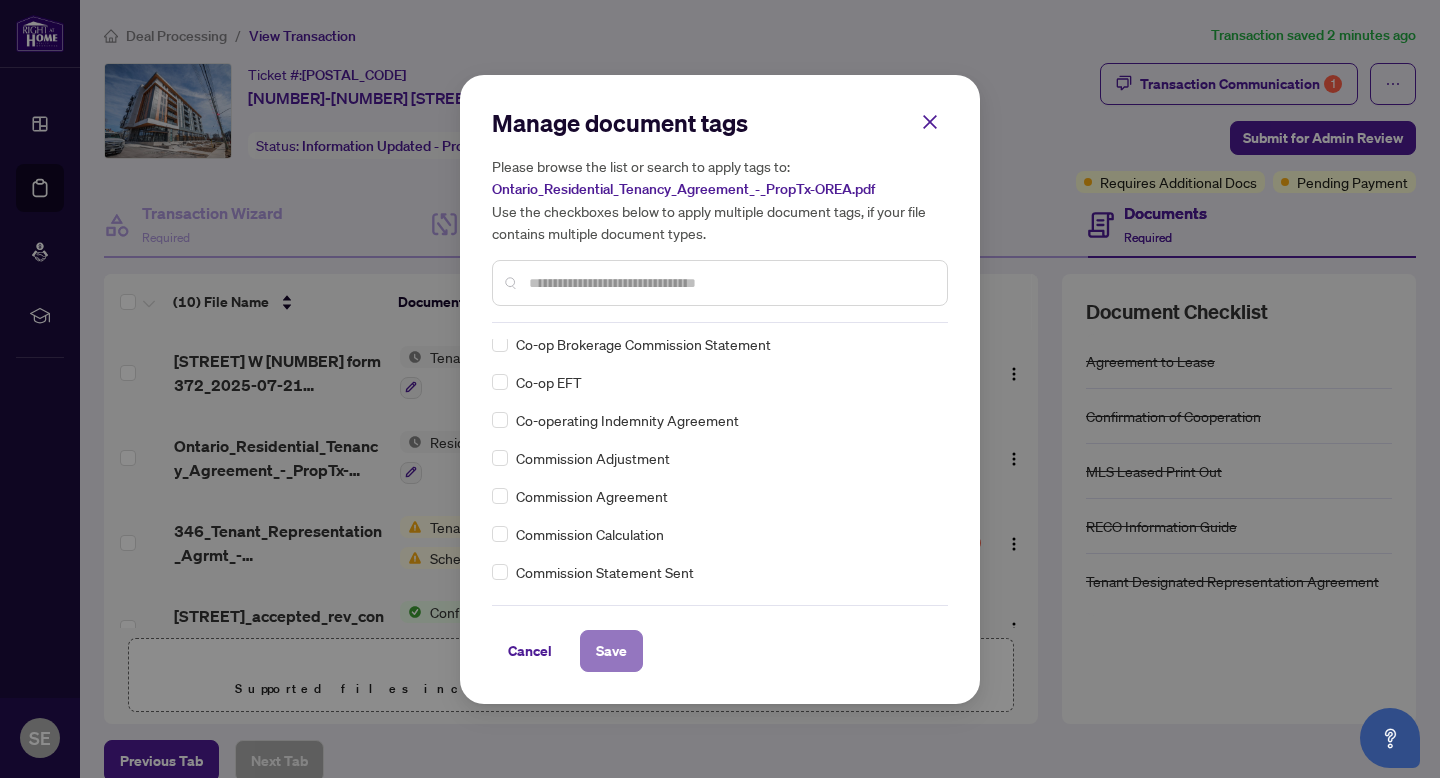 click on "Save" at bounding box center [611, 651] 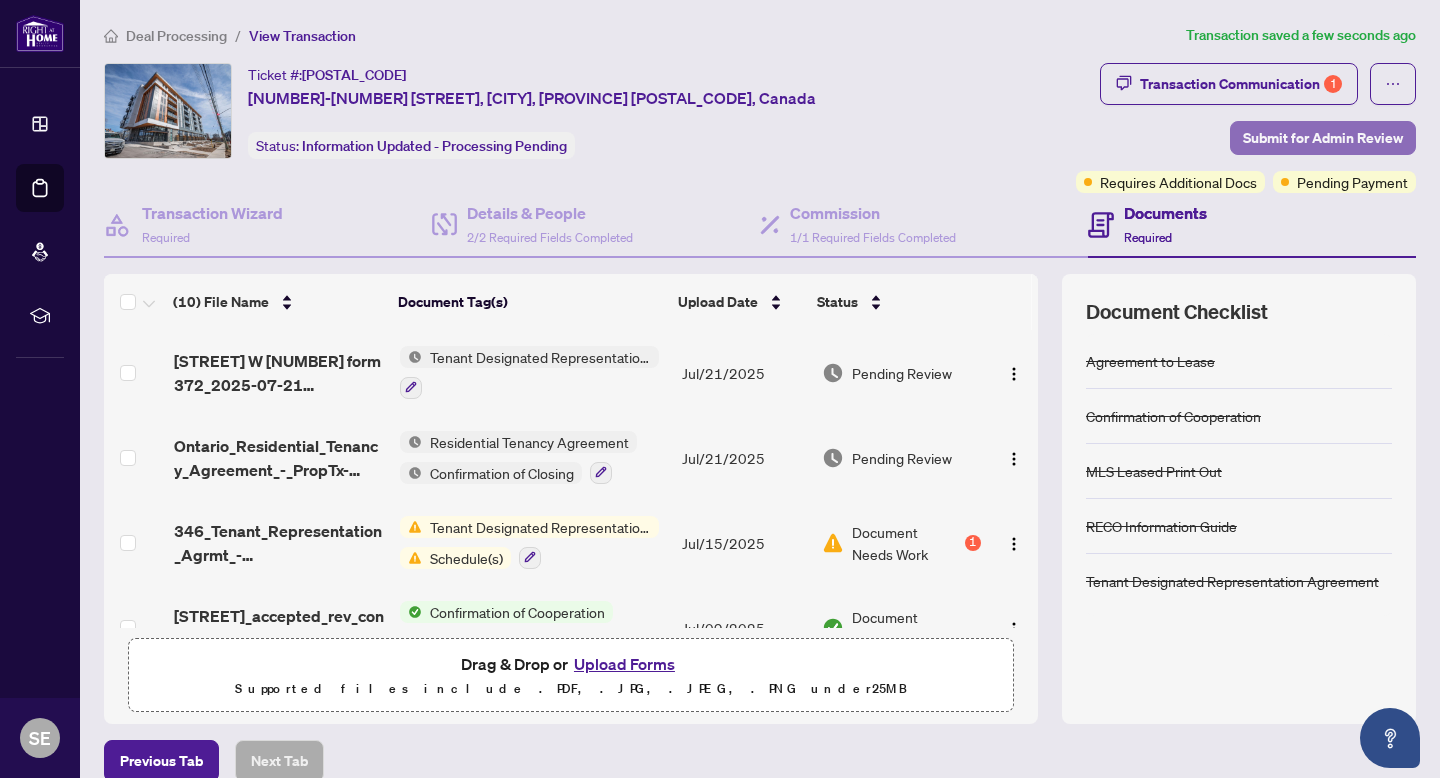 click on "Submit for Admin Review" at bounding box center [1323, 138] 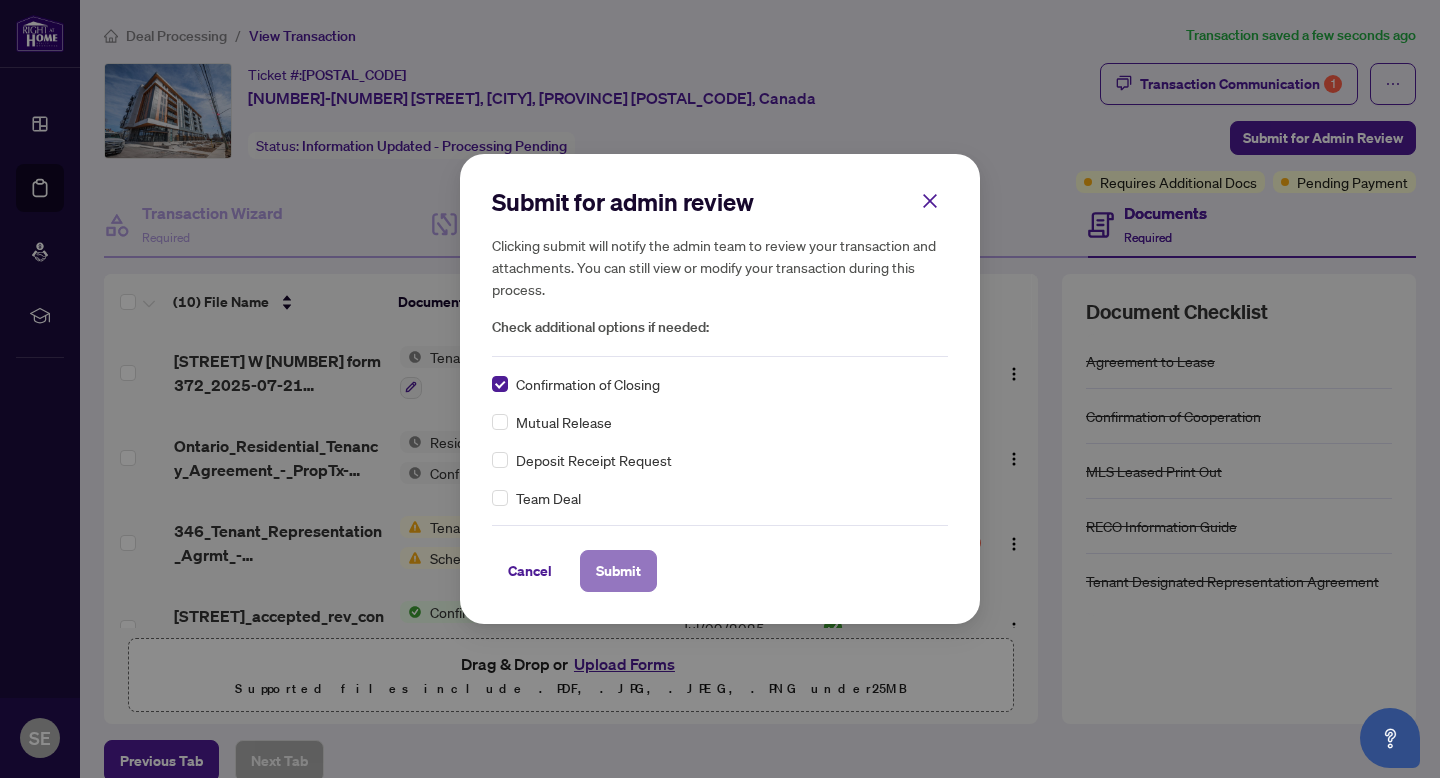 click on "Submit" at bounding box center [618, 571] 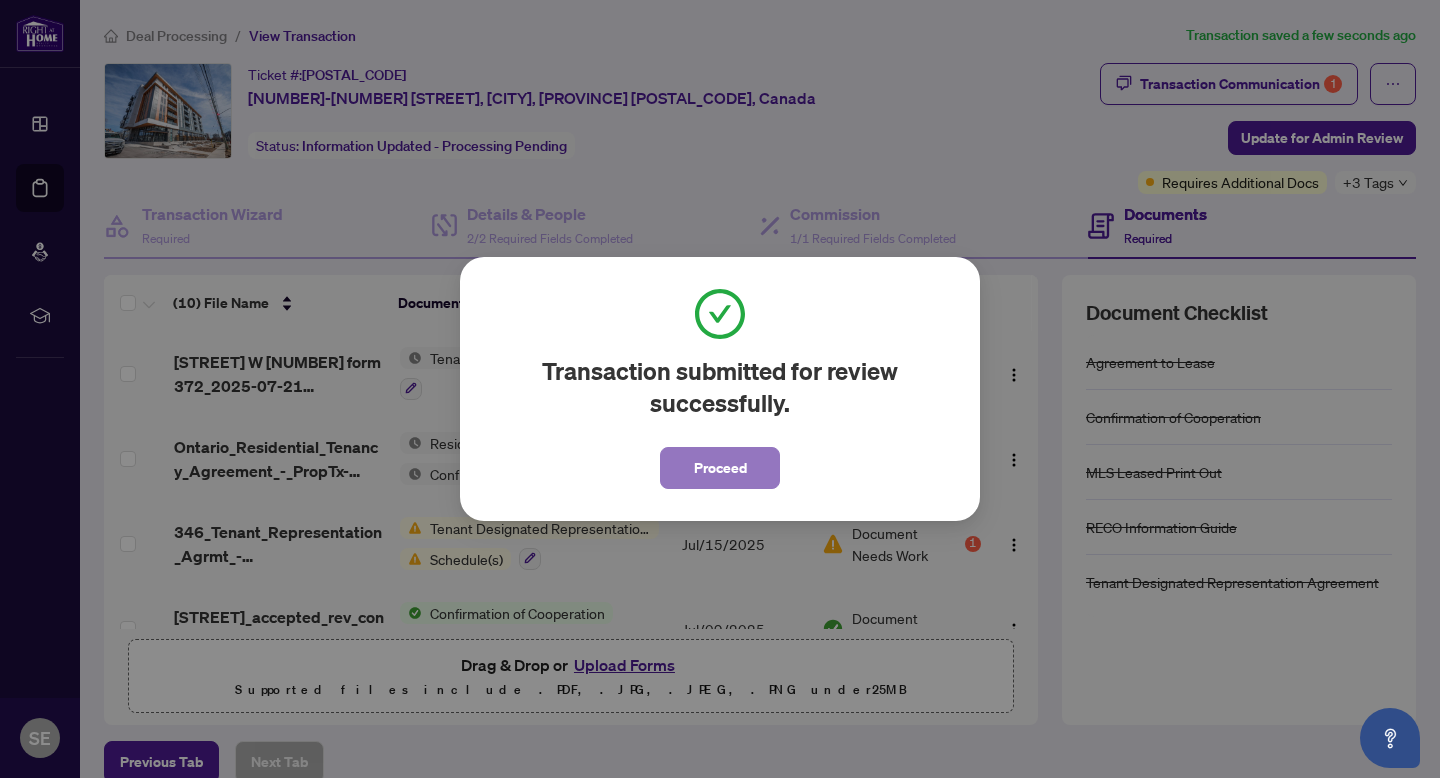 click on "Proceed" at bounding box center (720, 468) 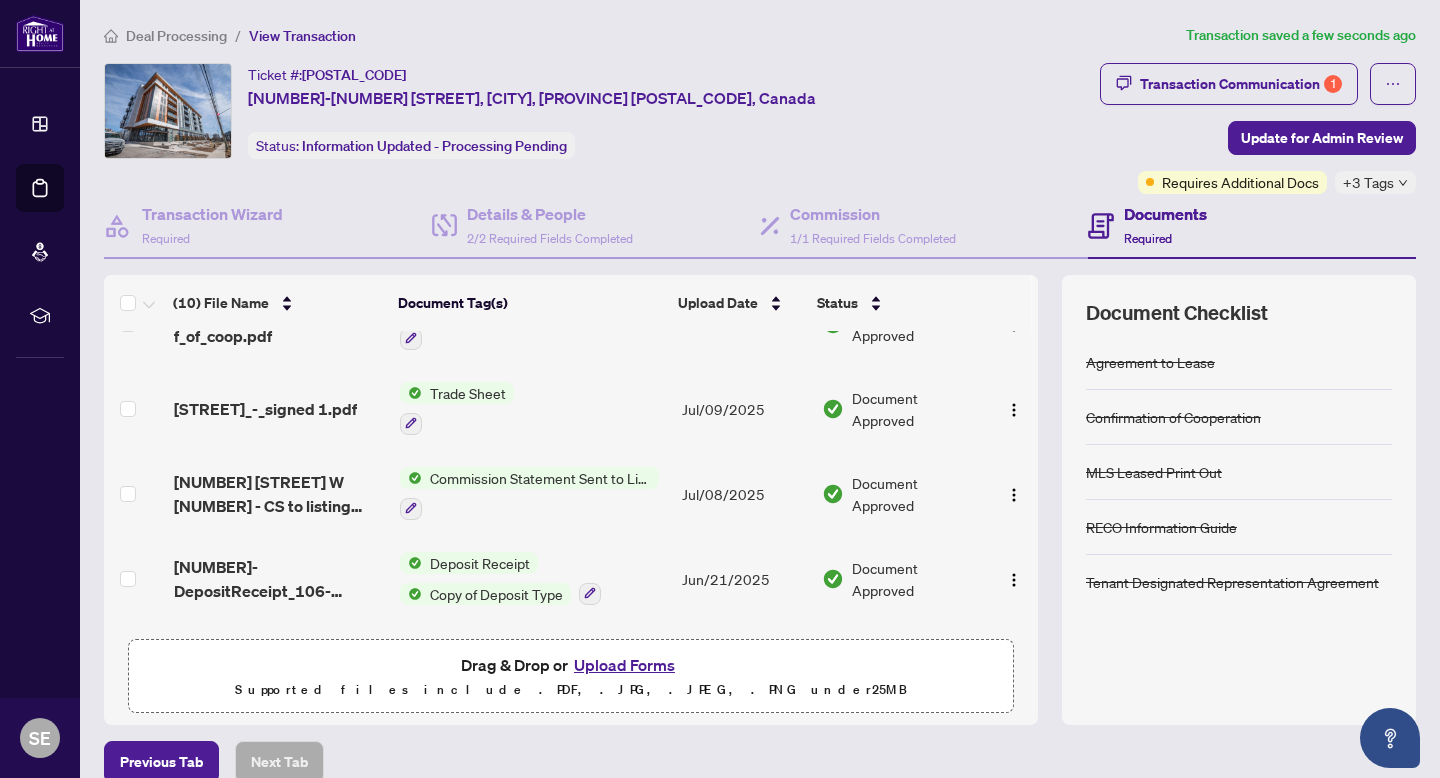 scroll, scrollTop: 0, scrollLeft: 0, axis: both 